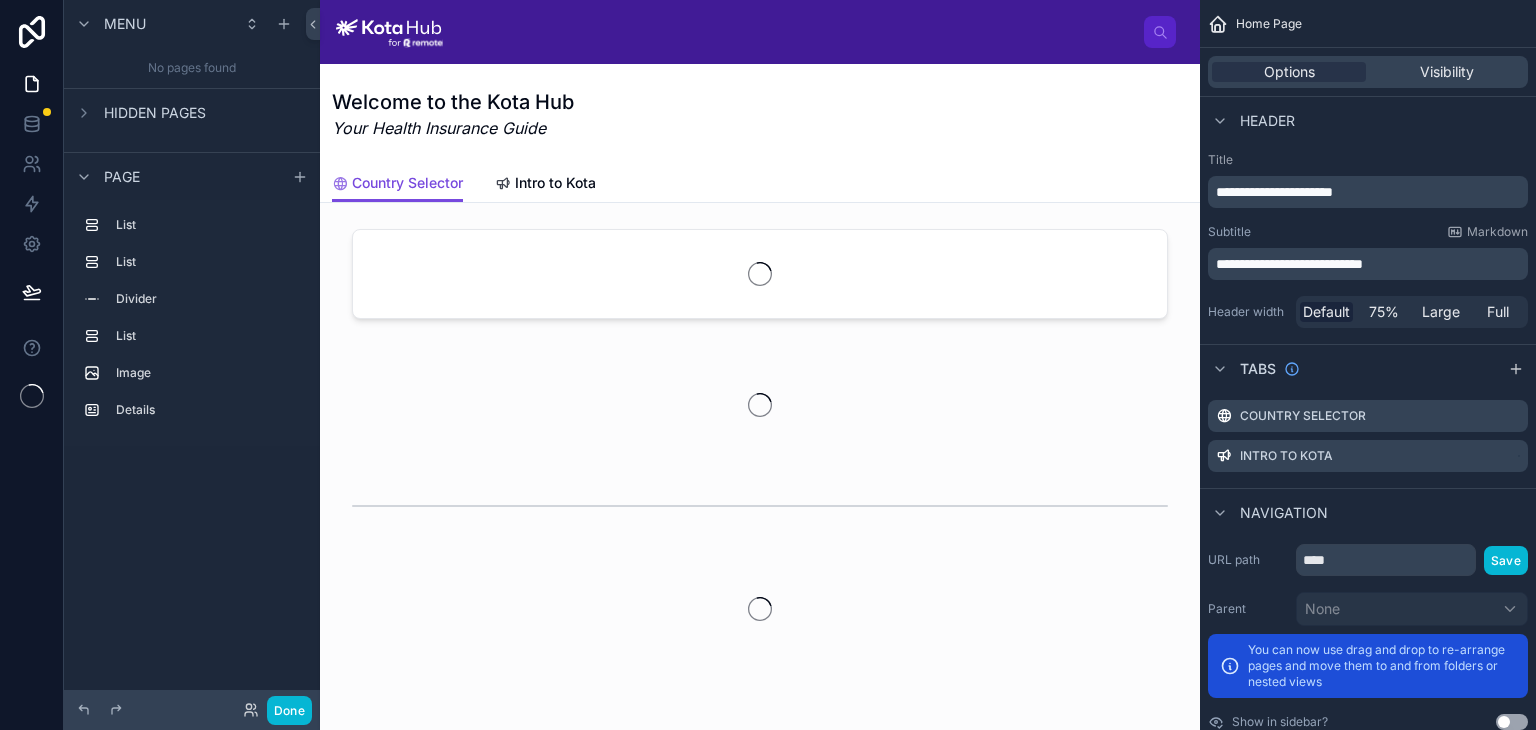 scroll, scrollTop: 0, scrollLeft: 0, axis: both 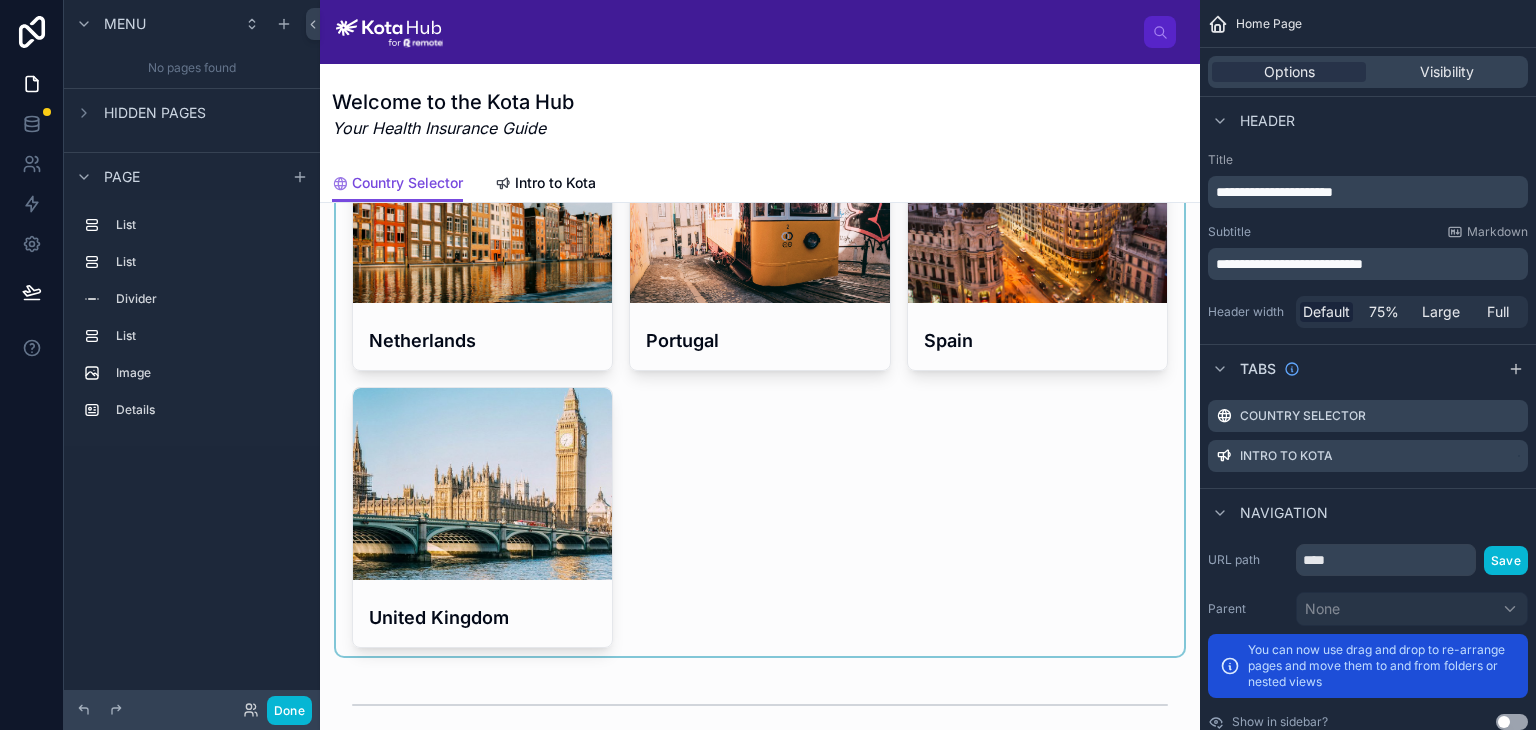click at bounding box center [760, 101] 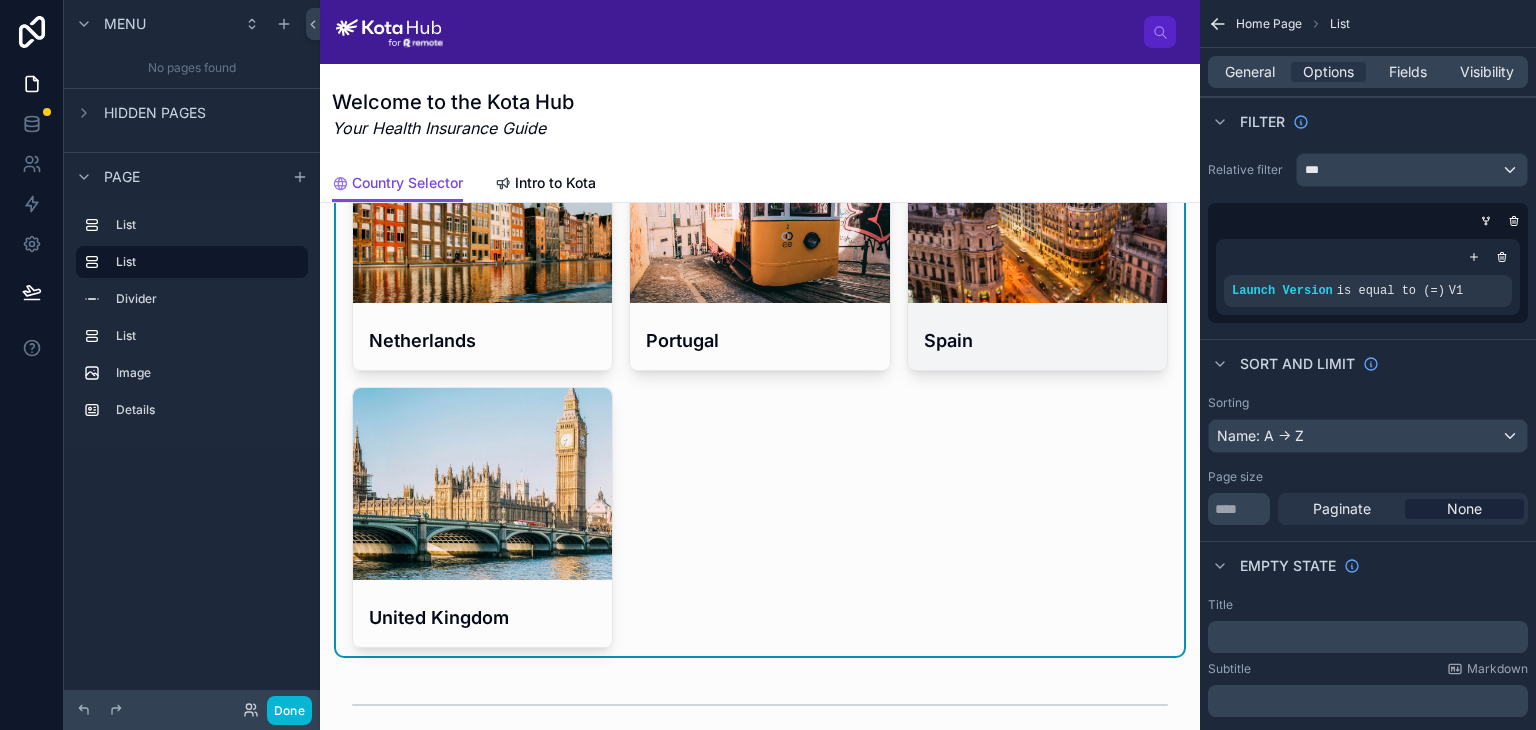 click on "Spain" at bounding box center (1037, 340) 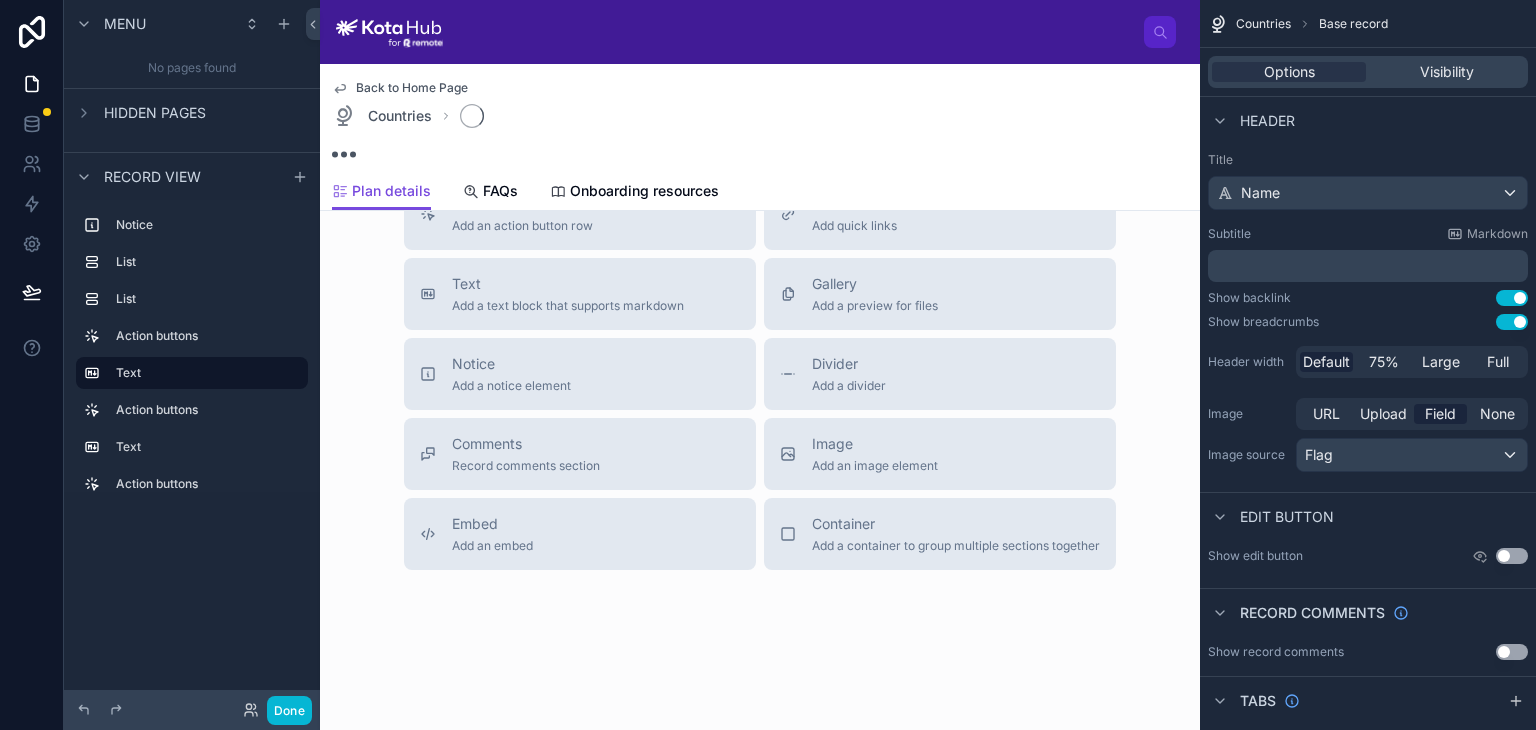scroll, scrollTop: 725, scrollLeft: 0, axis: vertical 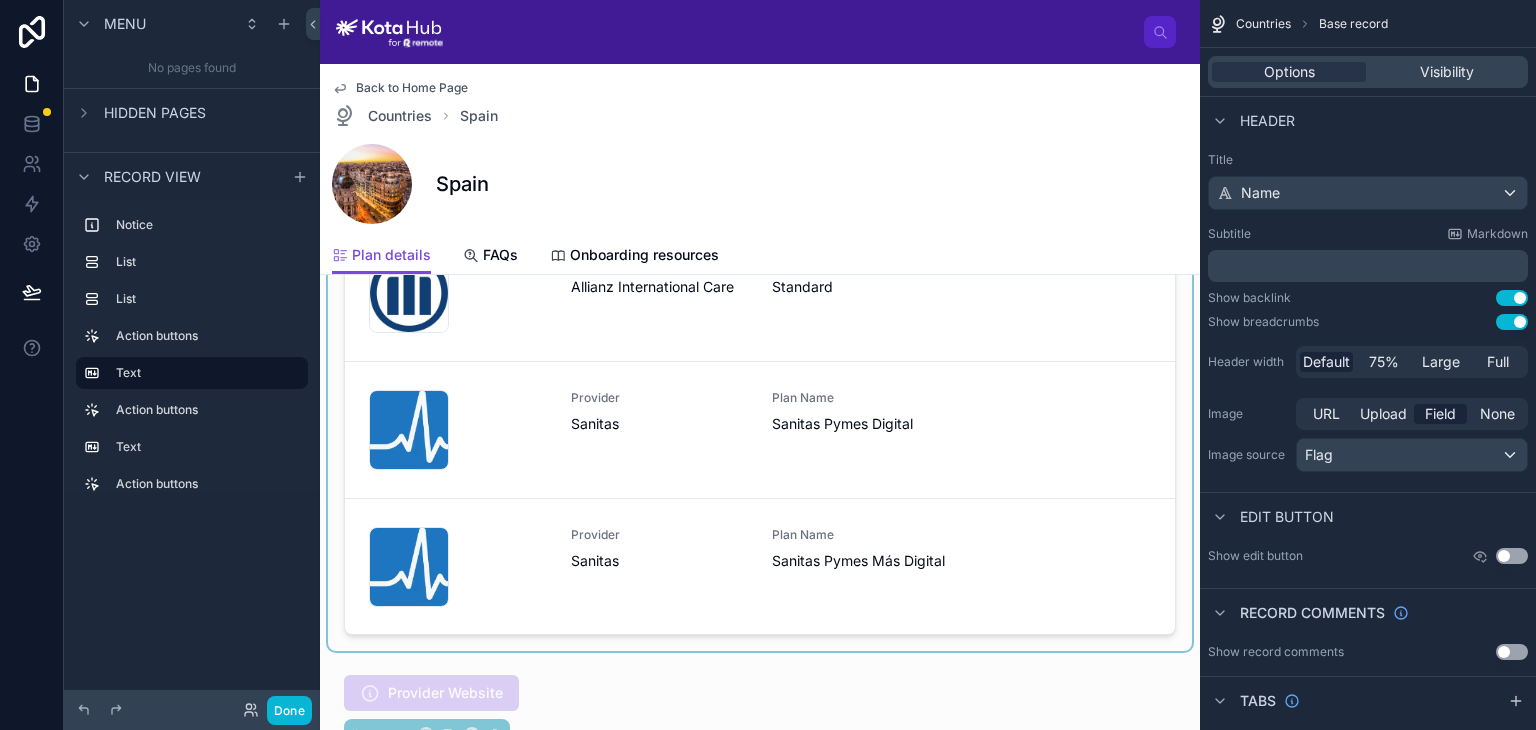 click at bounding box center [760, 364] 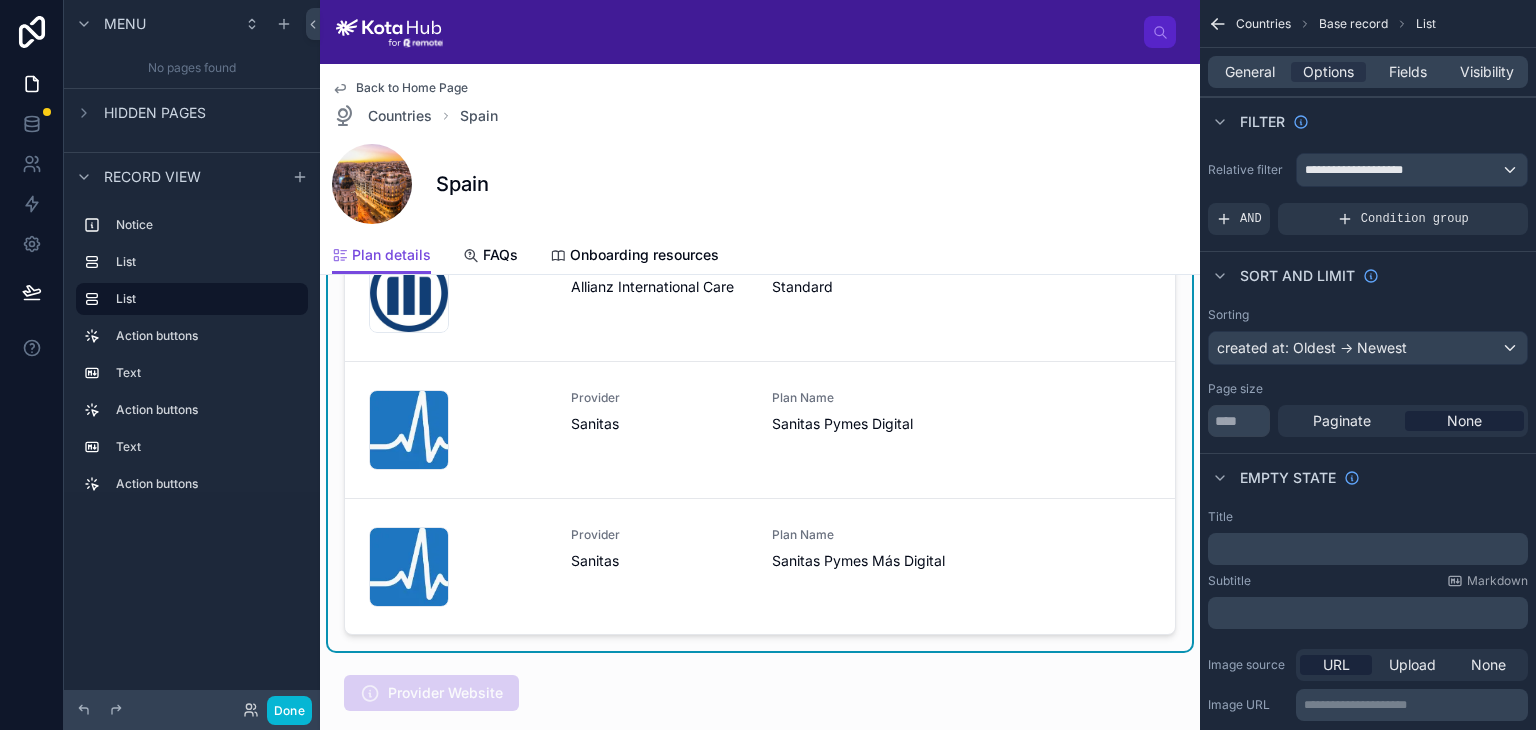 click on "Plan Name Sanitas Pymes Digital" at bounding box center [861, 430] 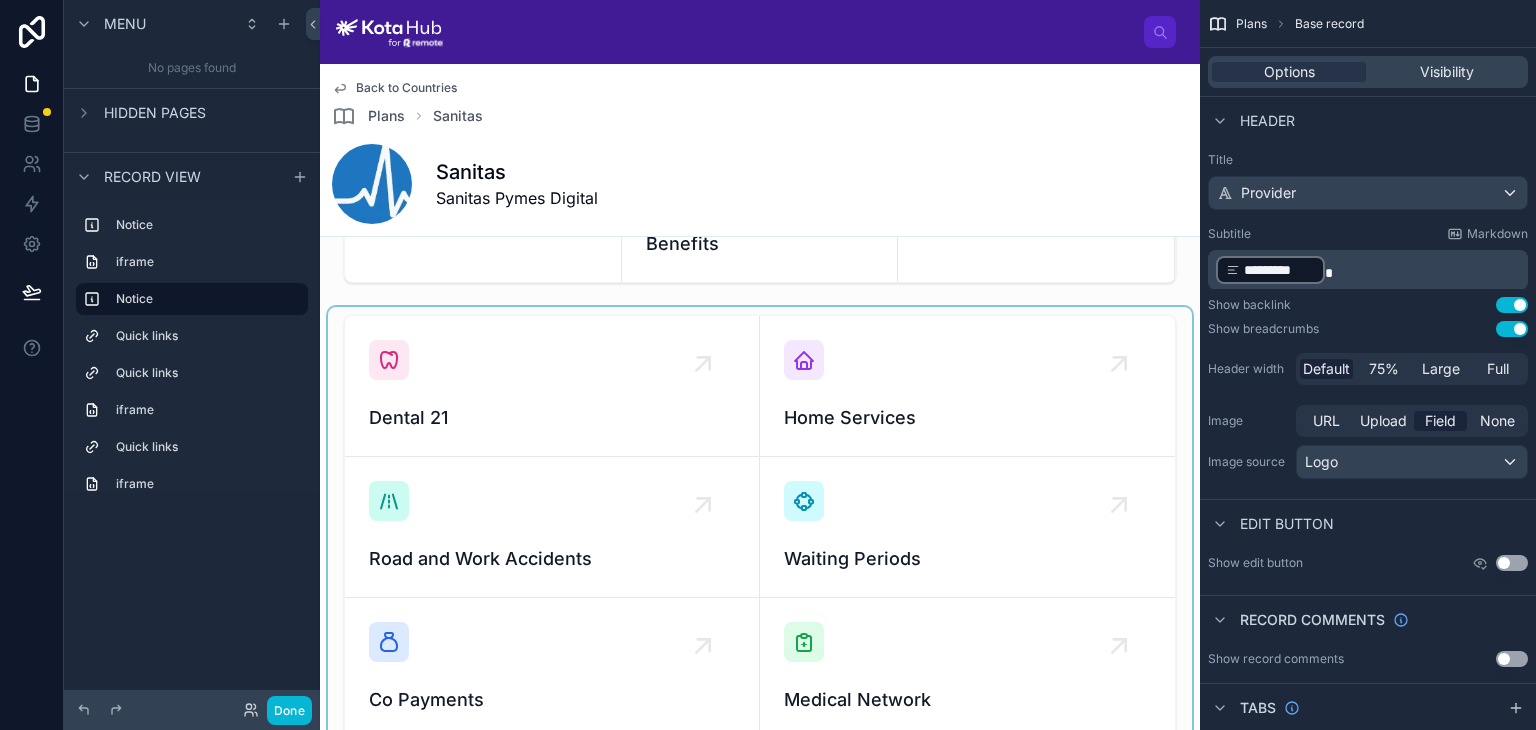 scroll, scrollTop: 1018, scrollLeft: 0, axis: vertical 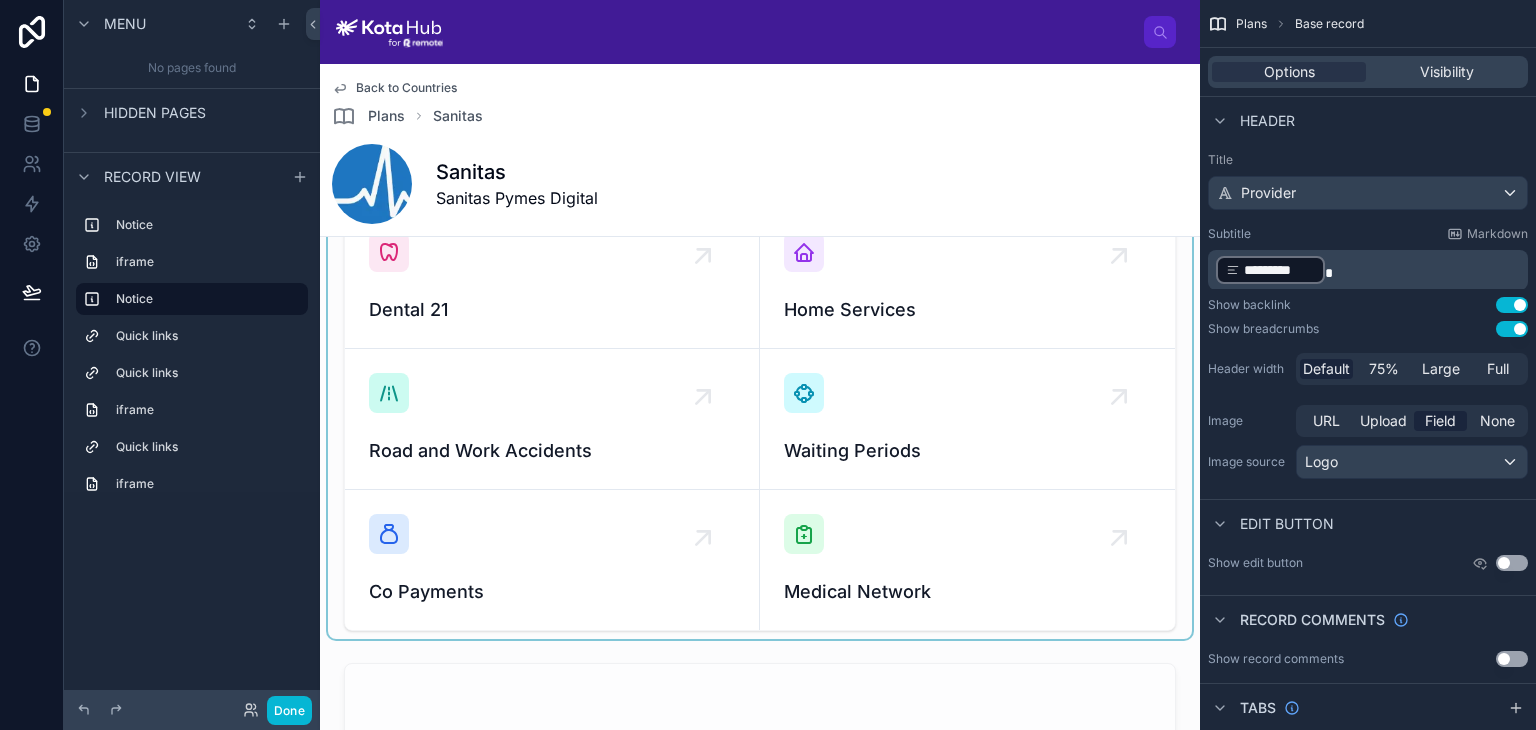 click at bounding box center (760, 419) 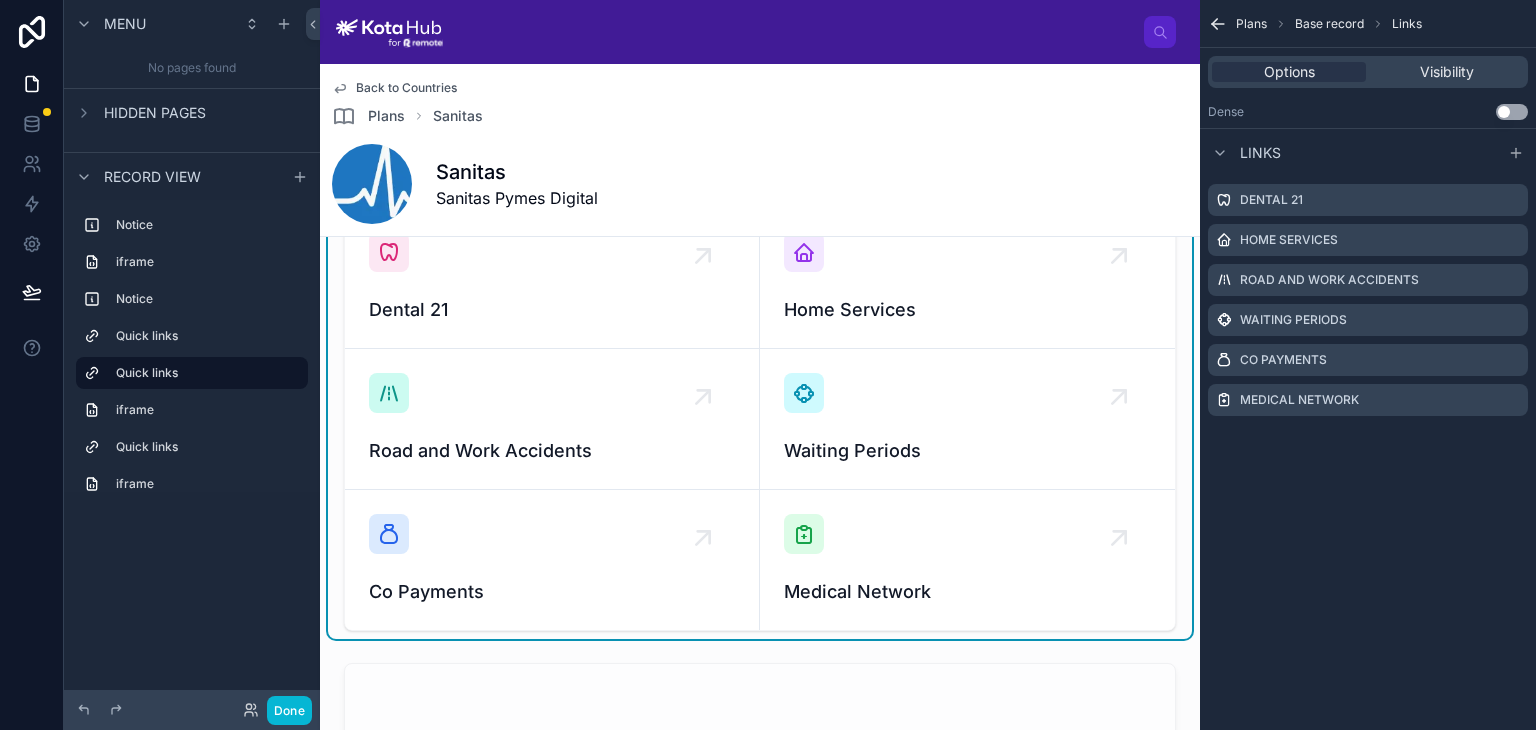 click on "Dental 21" at bounding box center [552, 310] 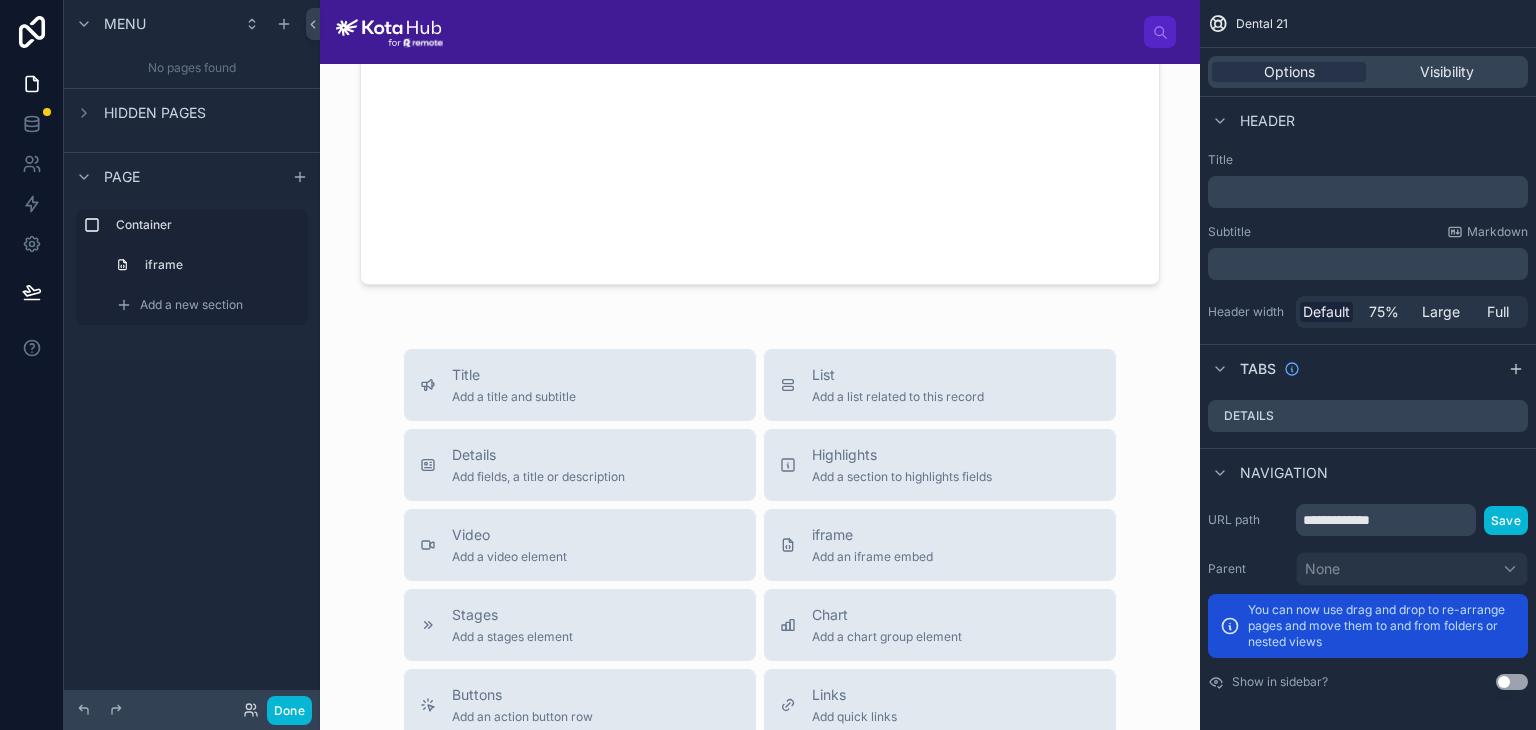 scroll, scrollTop: 0, scrollLeft: 0, axis: both 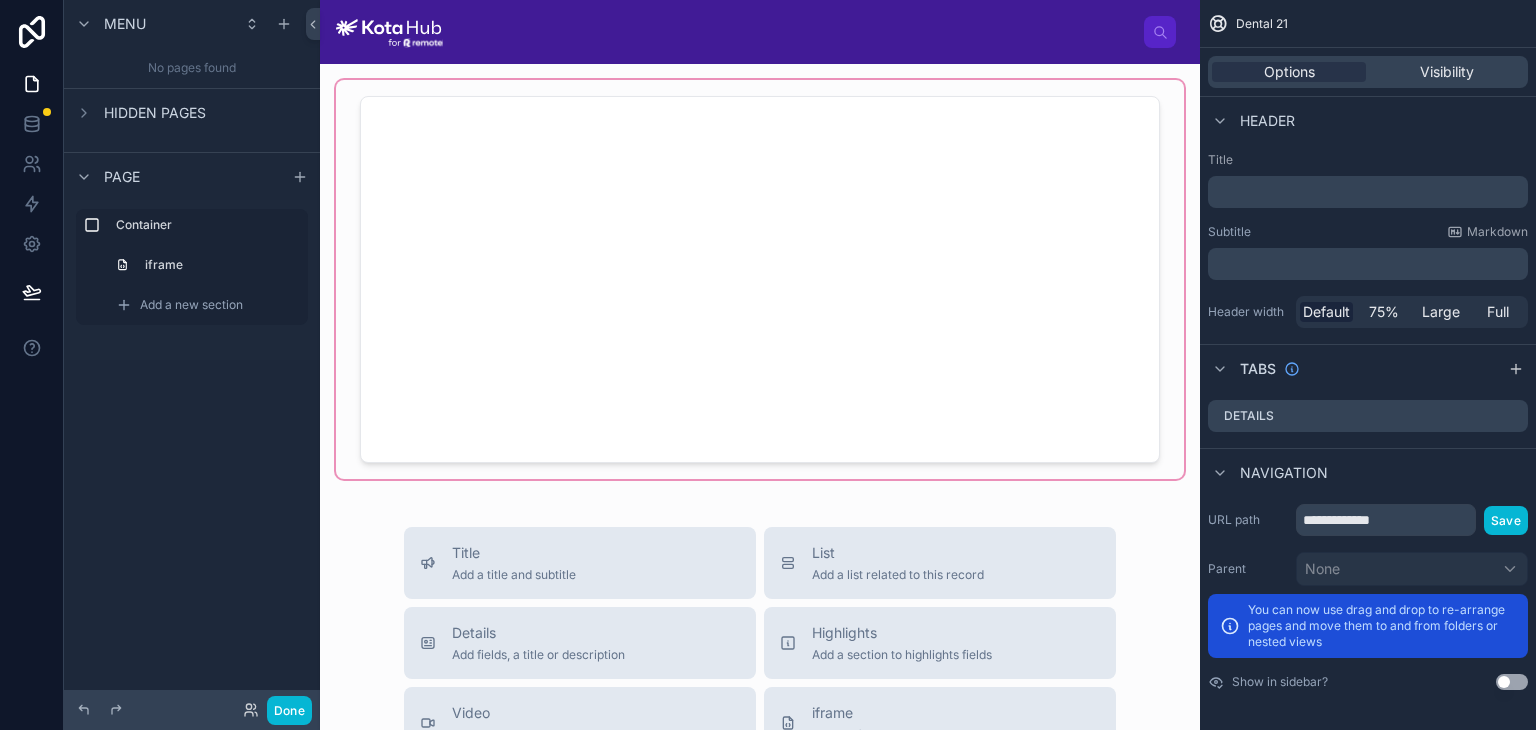 click at bounding box center (760, 279) 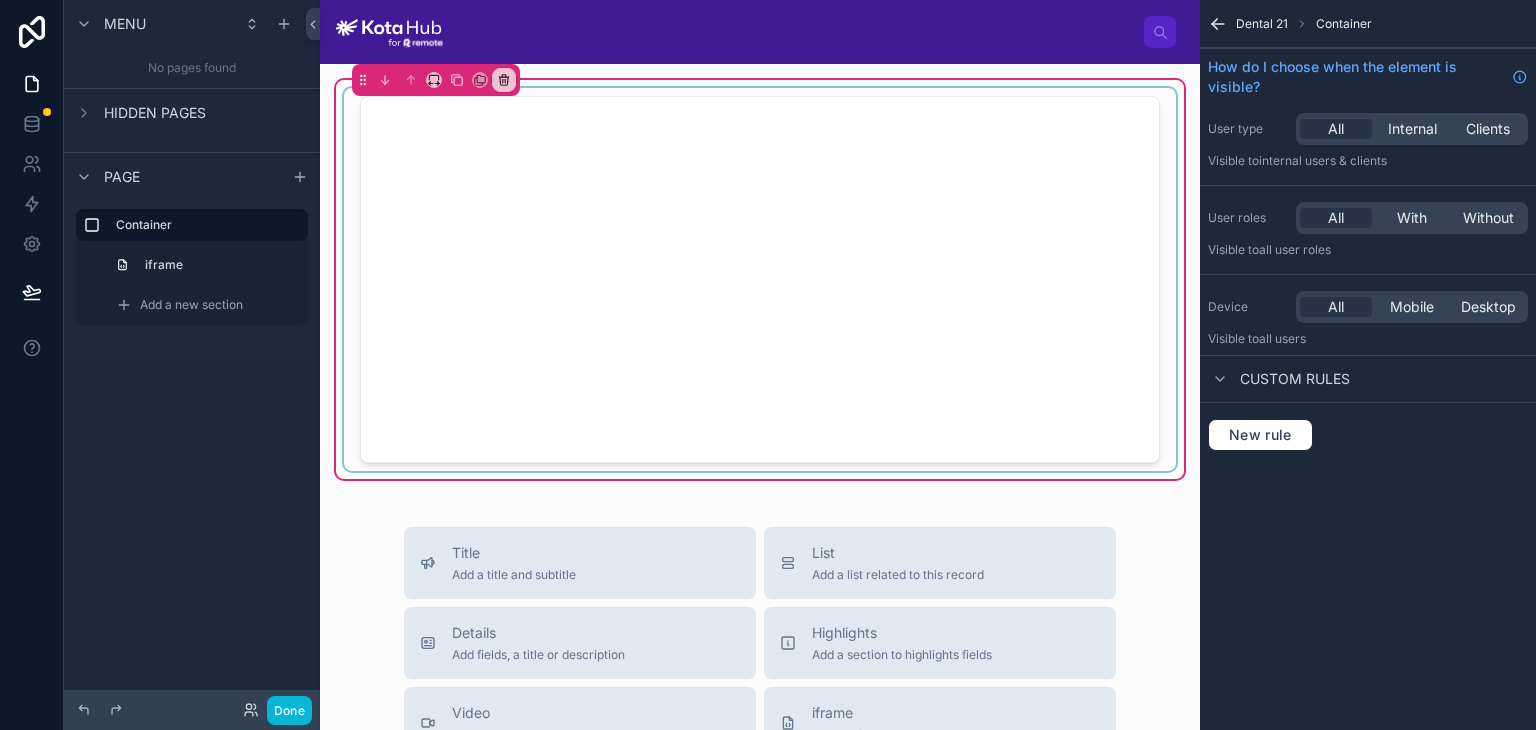 click at bounding box center (760, 279) 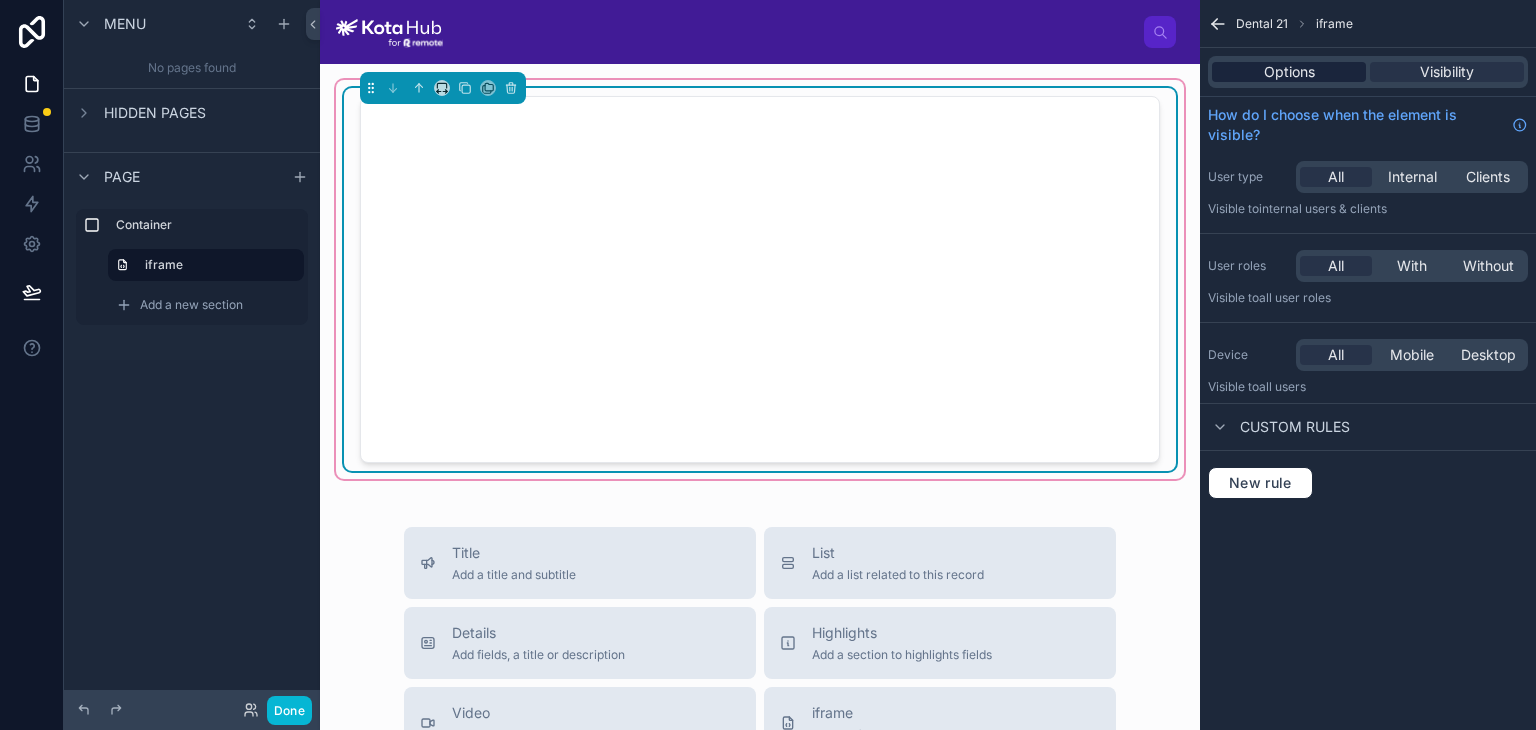 click on "Options" at bounding box center (1289, 72) 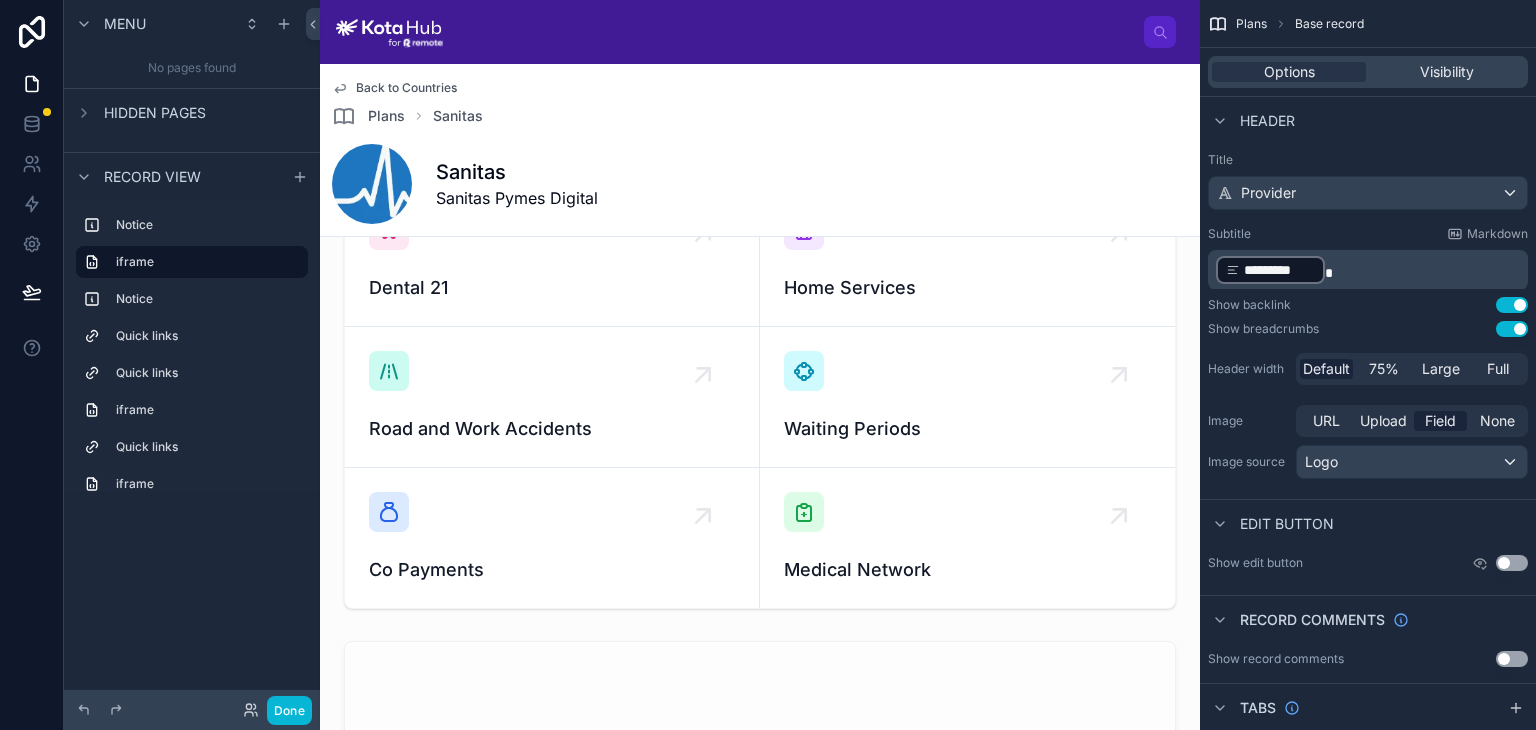 scroll, scrollTop: 1043, scrollLeft: 0, axis: vertical 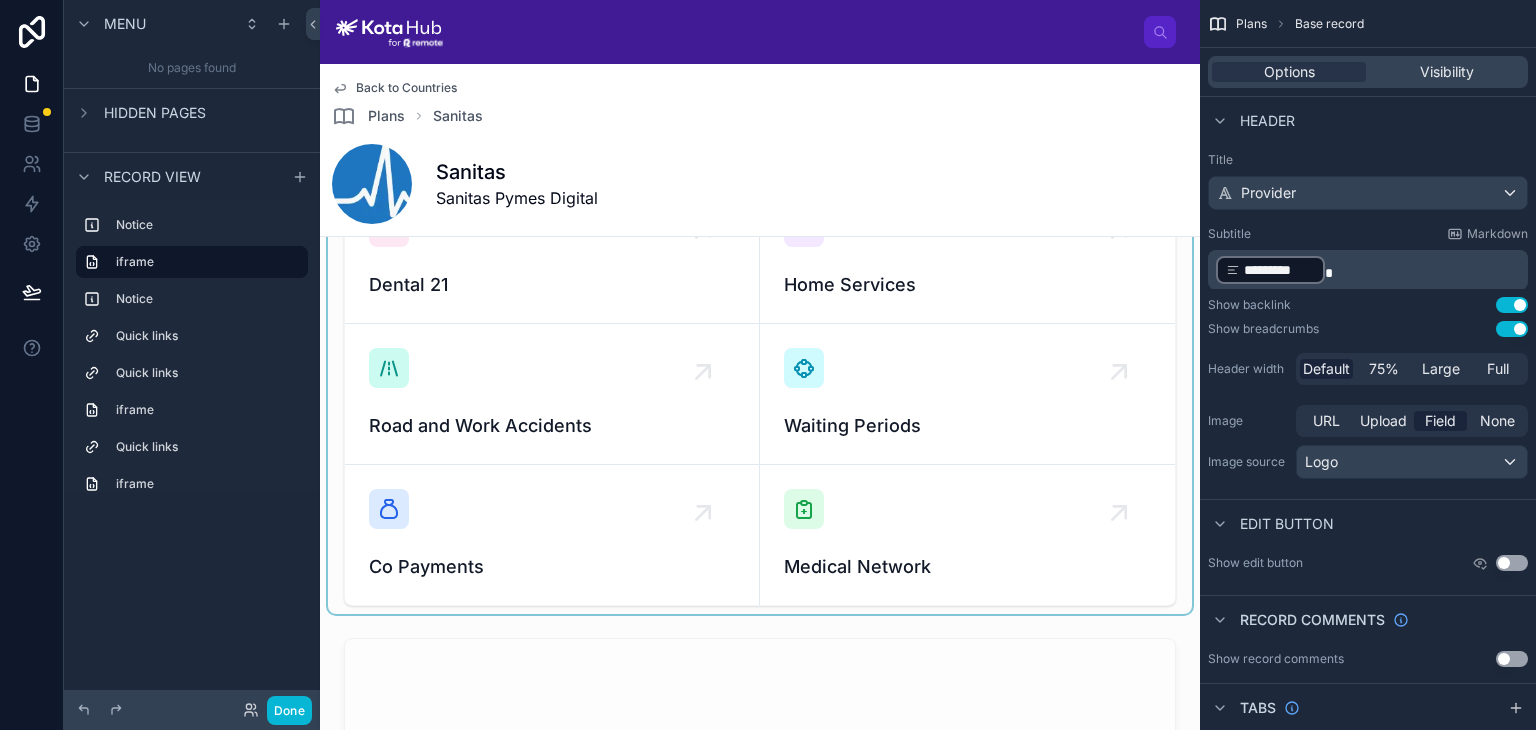 click at bounding box center [760, 394] 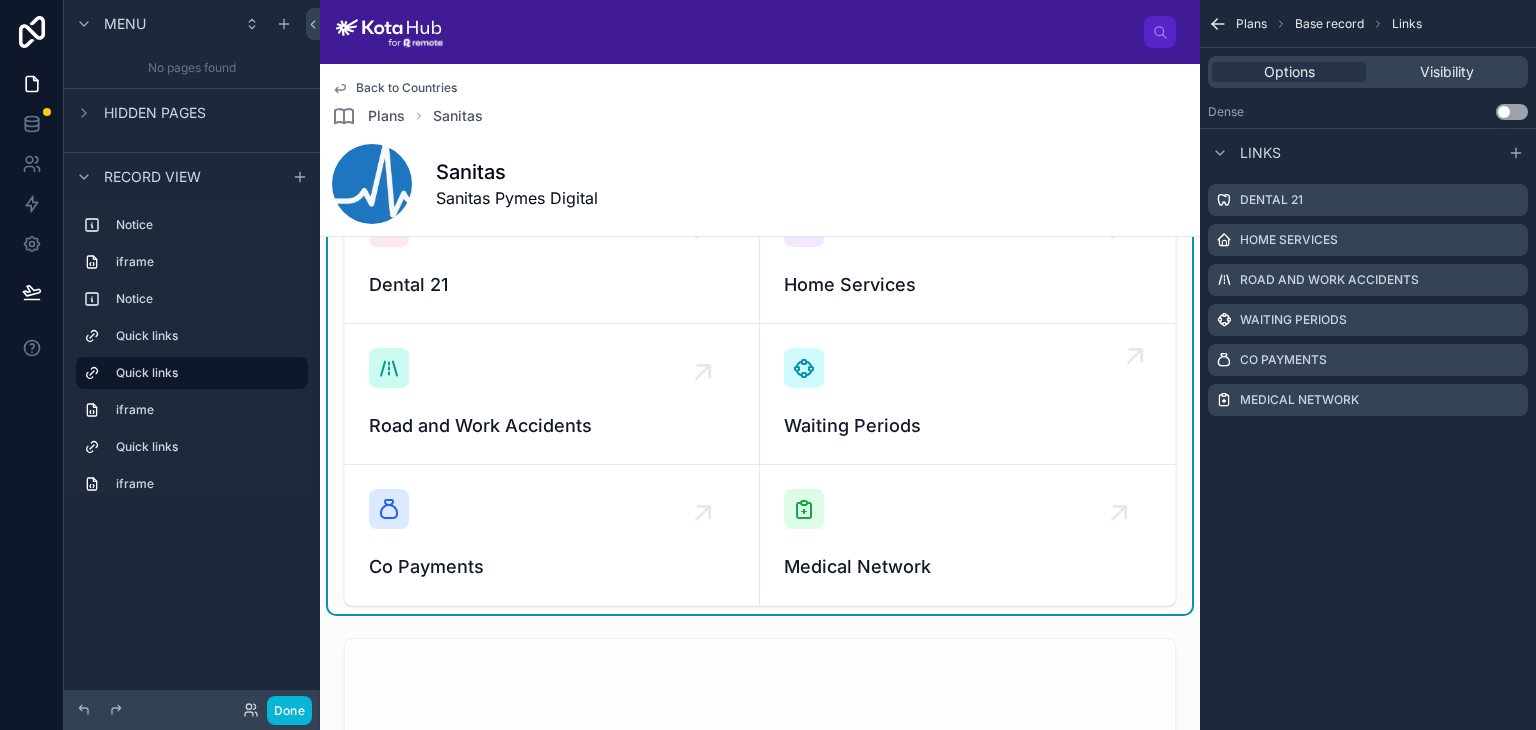 click on "Waiting Periods" at bounding box center [967, 394] 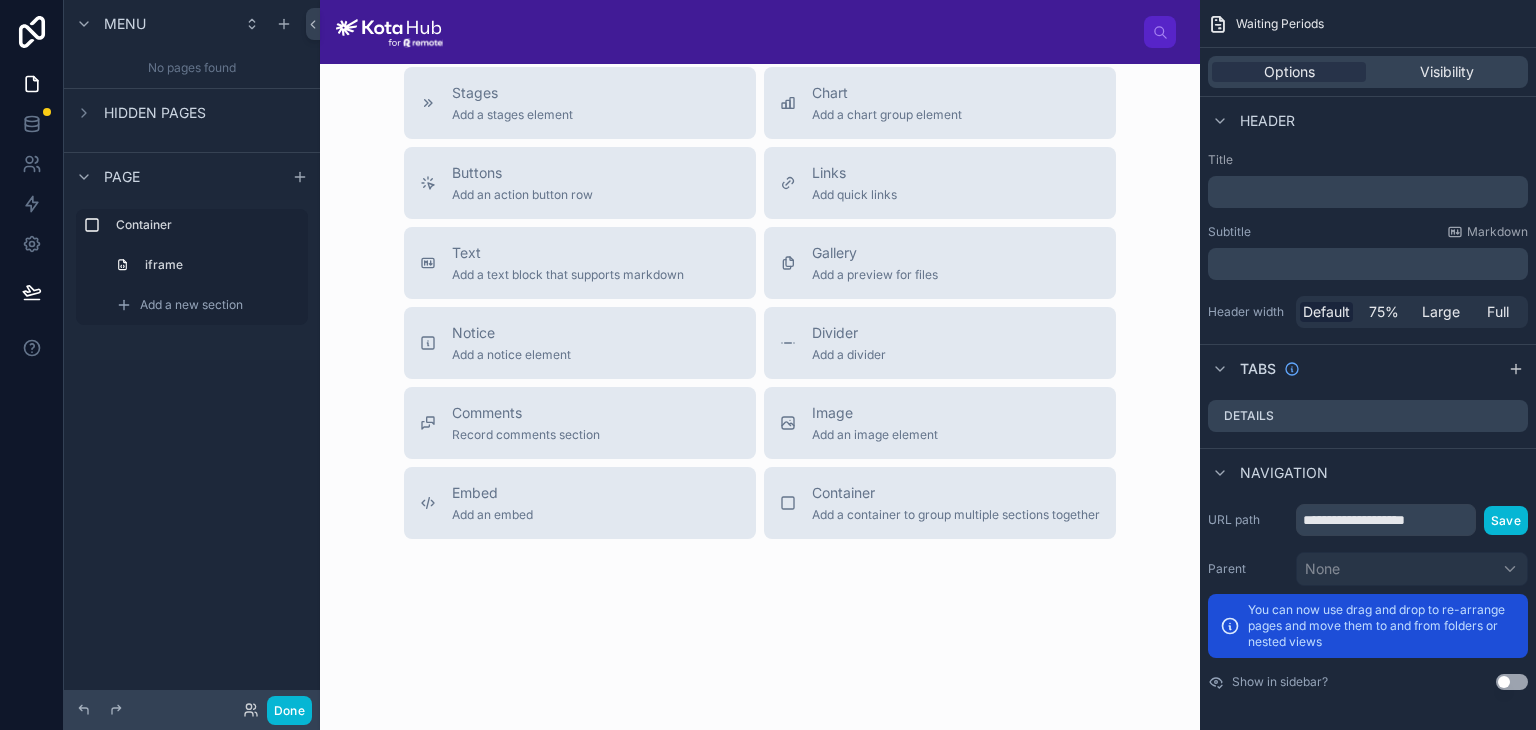 scroll, scrollTop: 0, scrollLeft: 0, axis: both 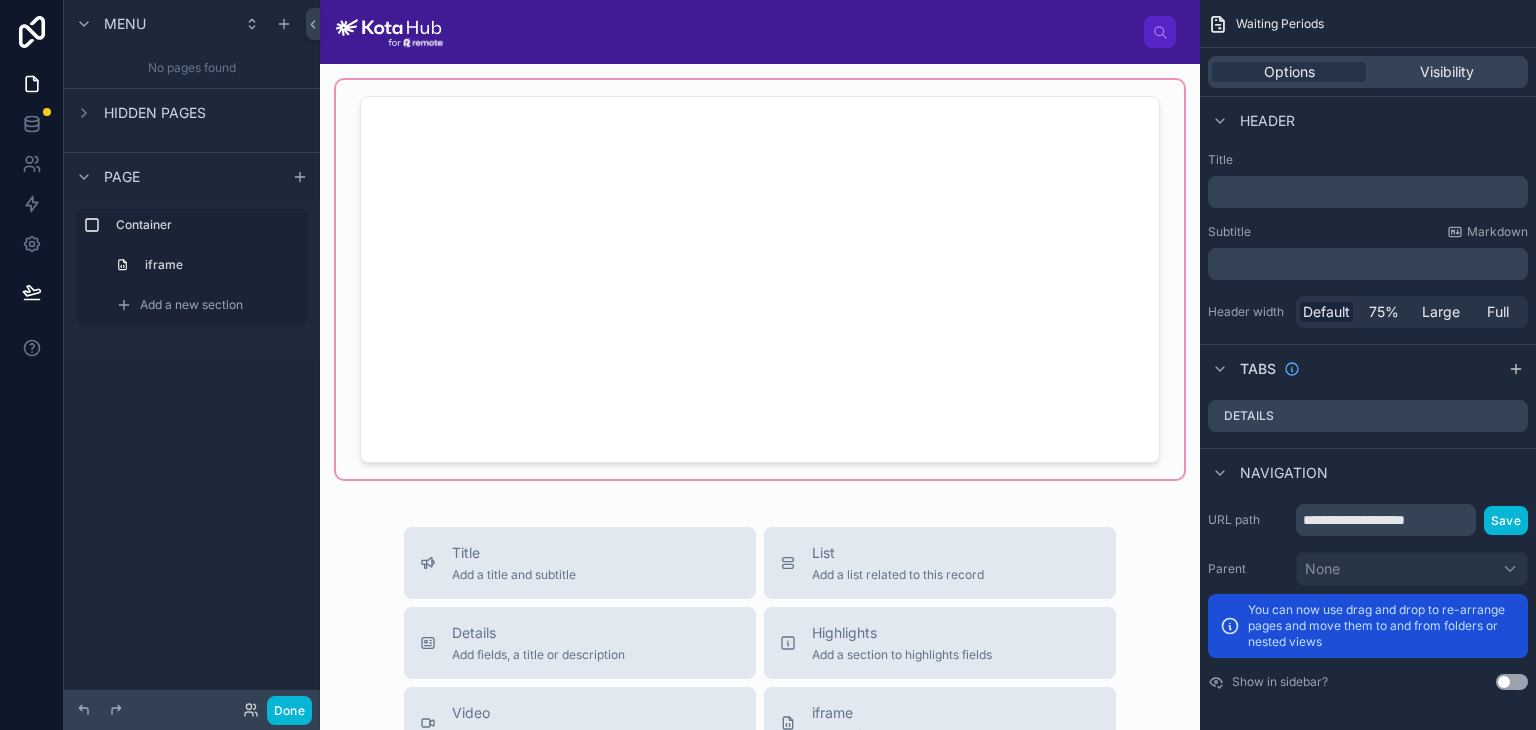 click at bounding box center (760, 279) 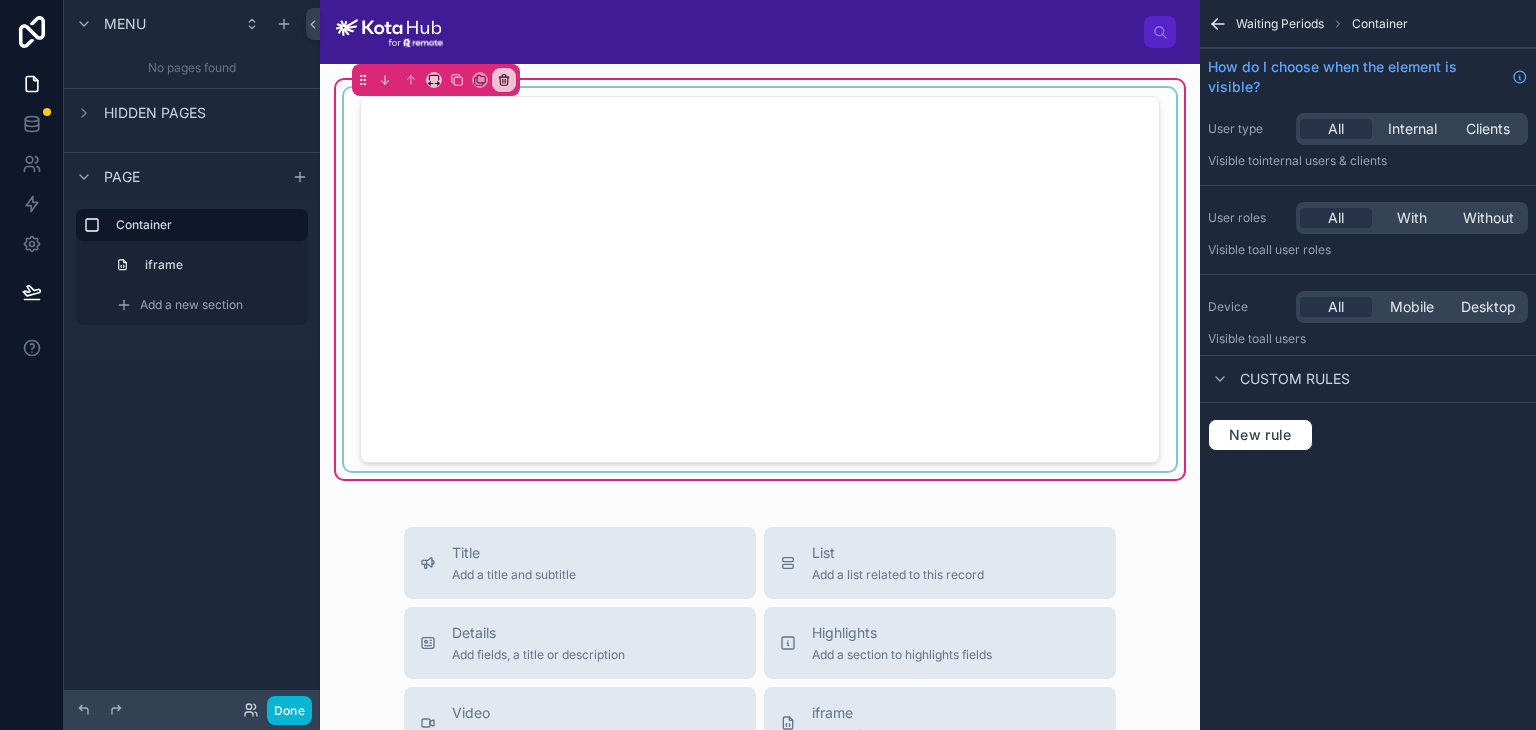 click at bounding box center (760, 279) 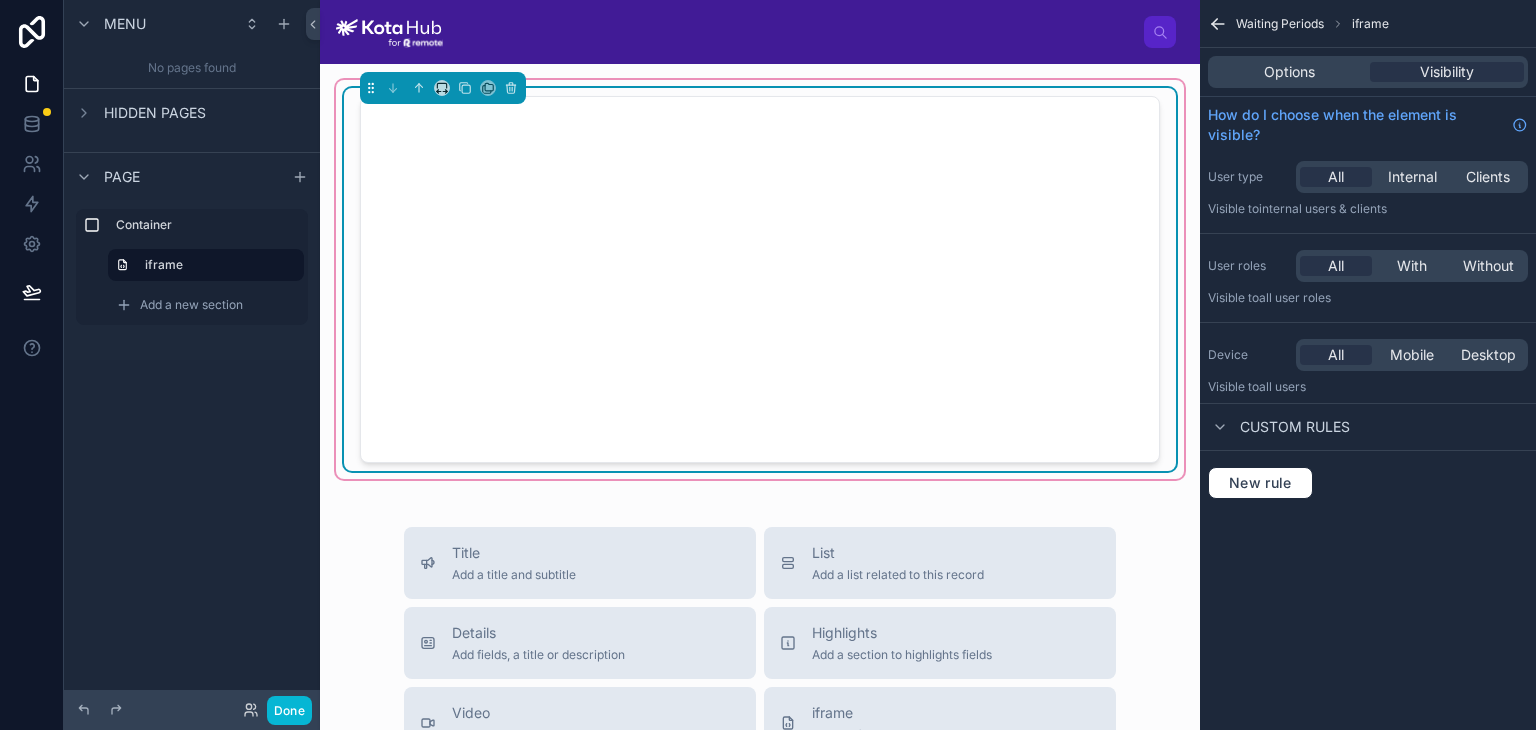 click on "Options Visibility" at bounding box center [1368, 72] 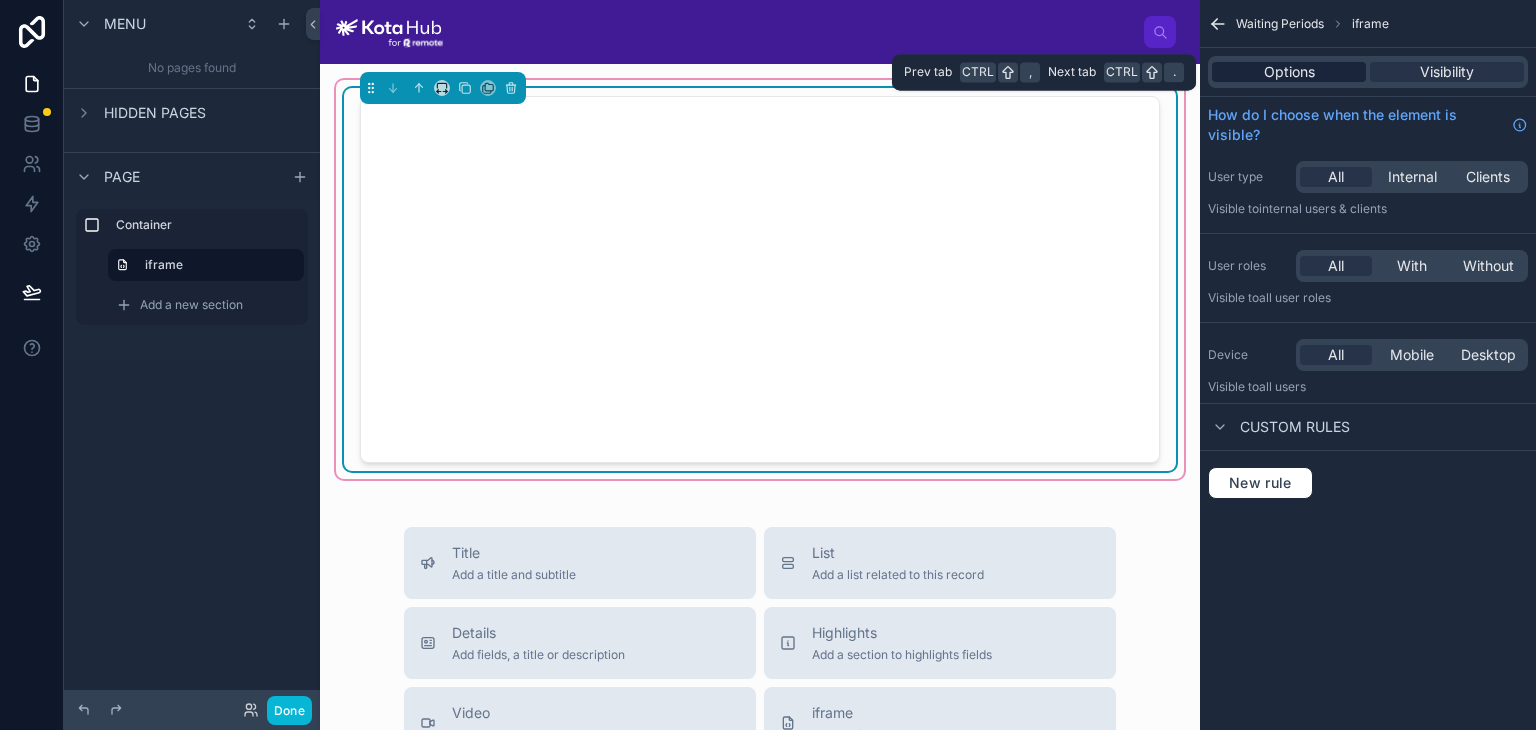 click on "Options" at bounding box center (1289, 72) 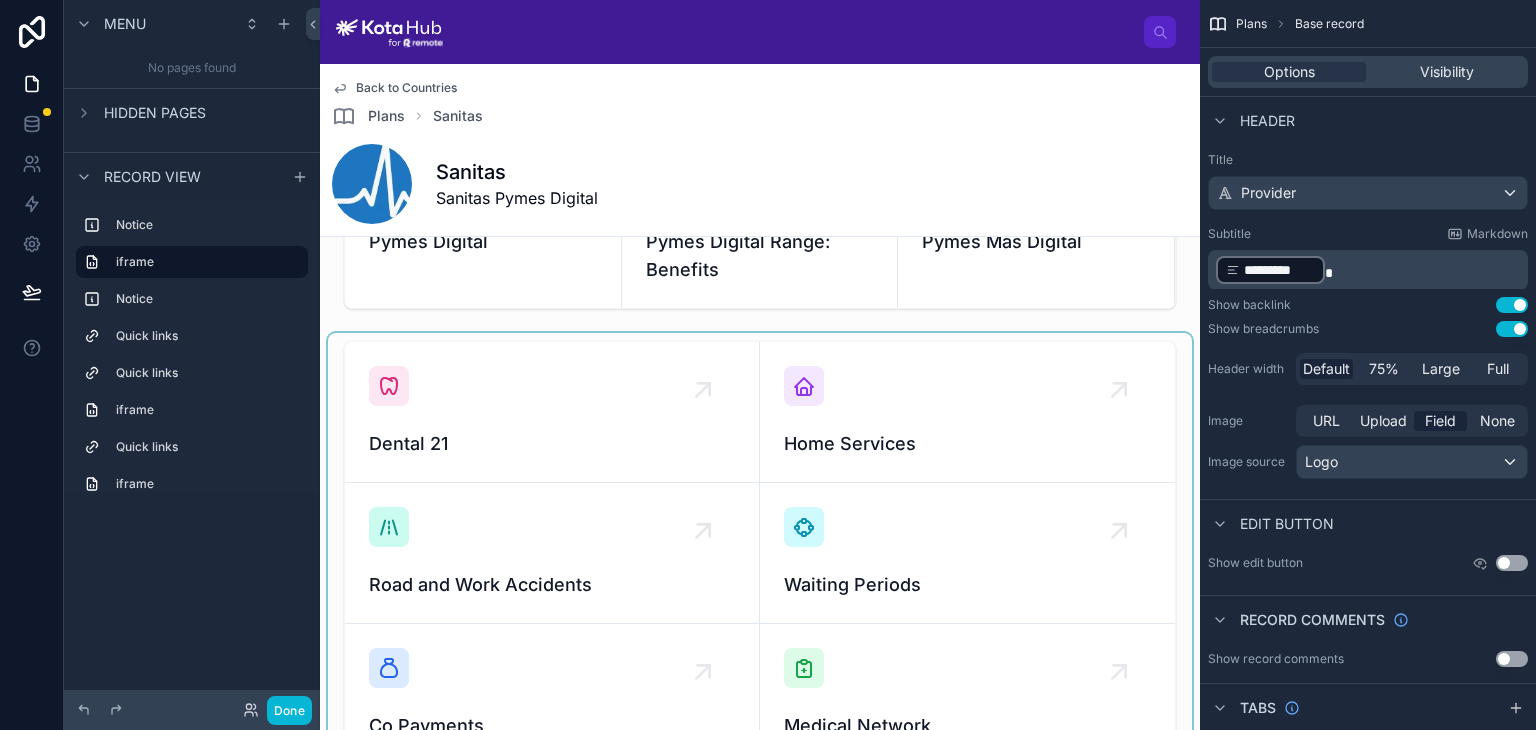 scroll, scrollTop: 931, scrollLeft: 0, axis: vertical 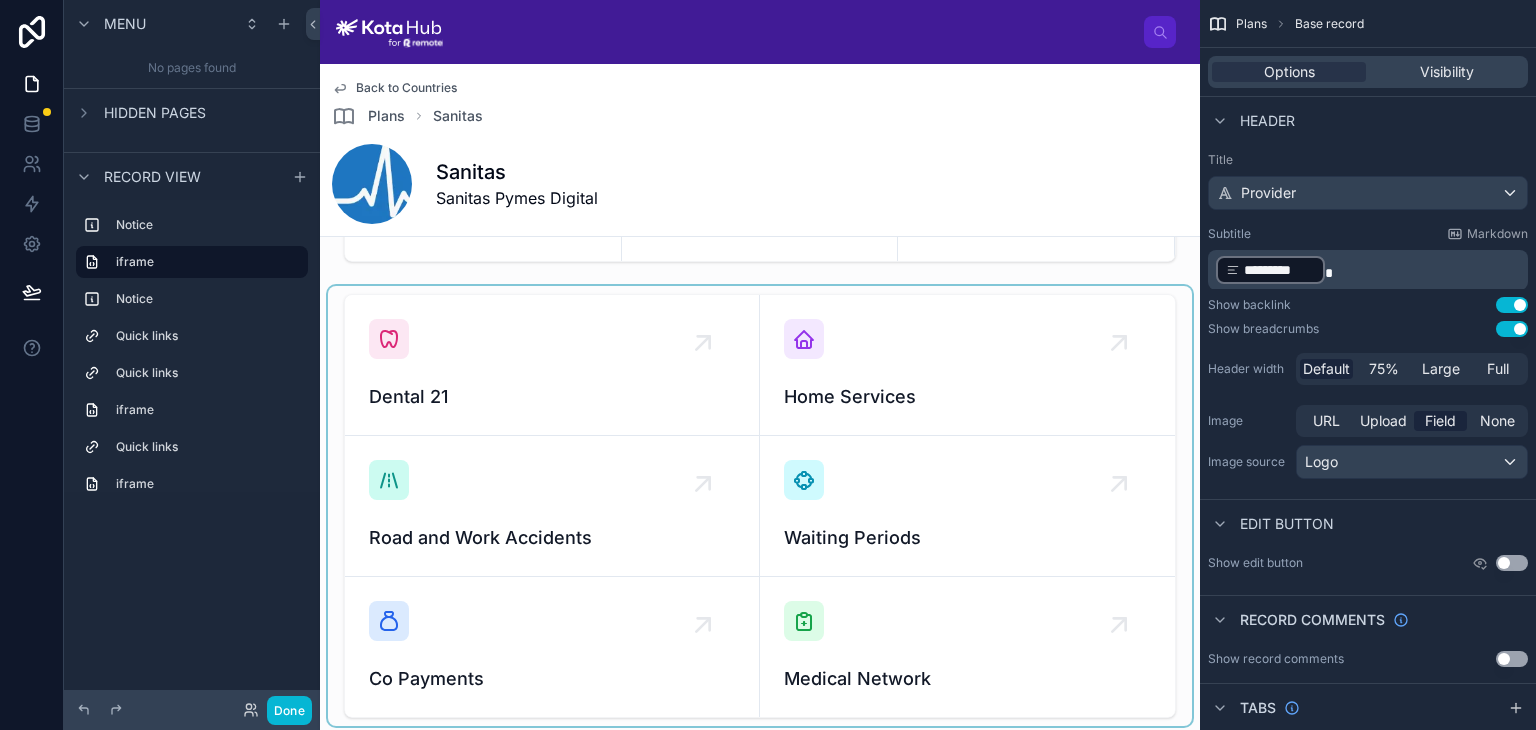 click at bounding box center (760, 506) 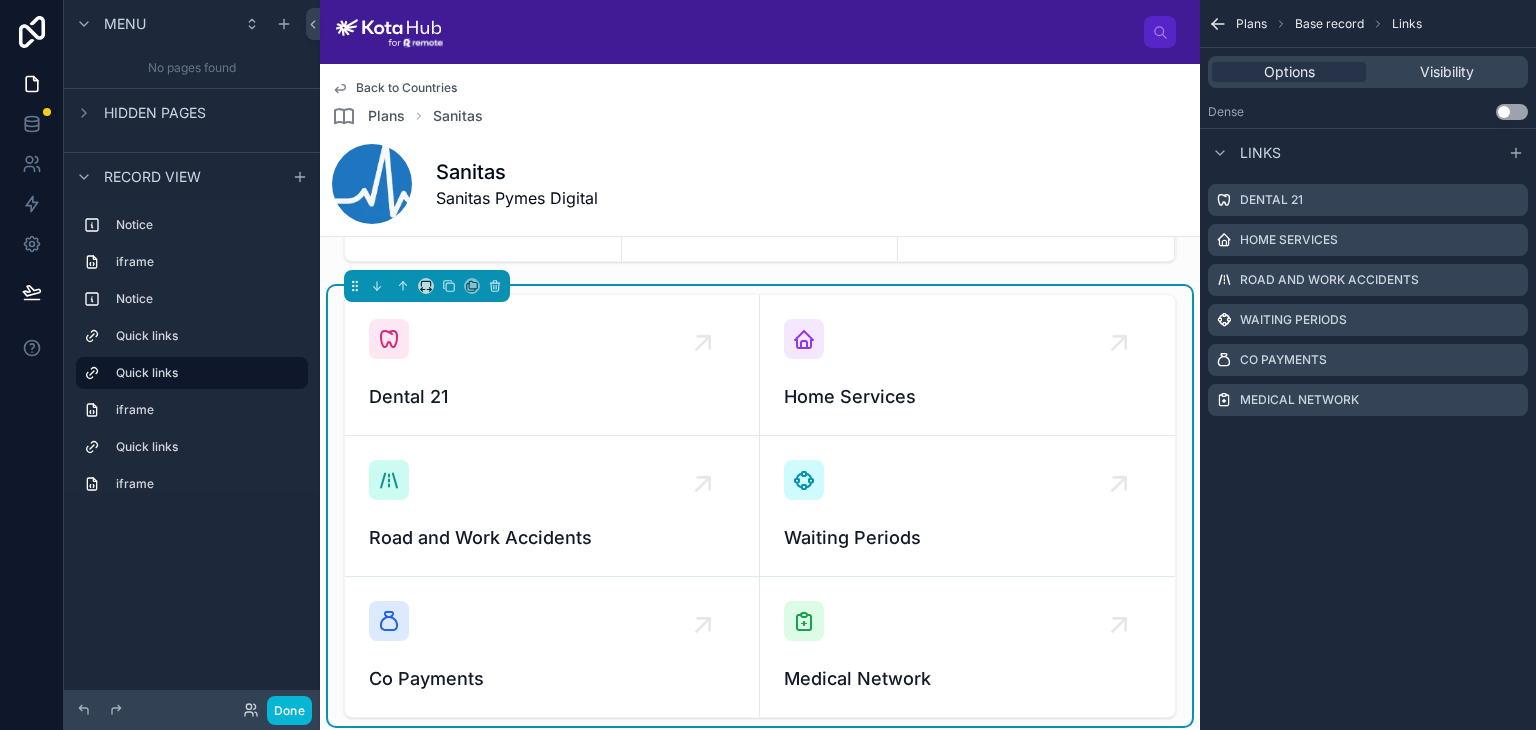 click on "Road and Work Accidents" at bounding box center [552, 506] 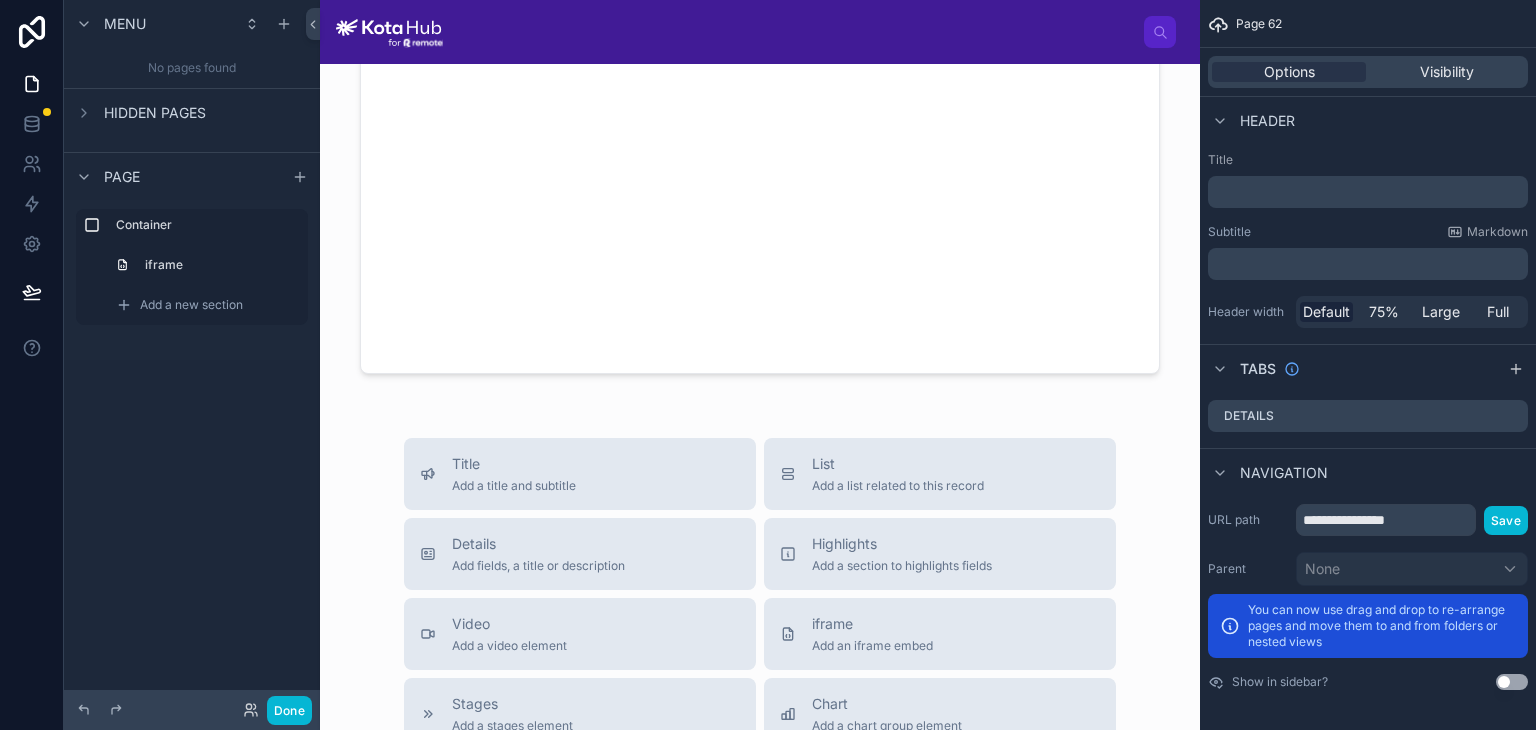 scroll, scrollTop: 0, scrollLeft: 0, axis: both 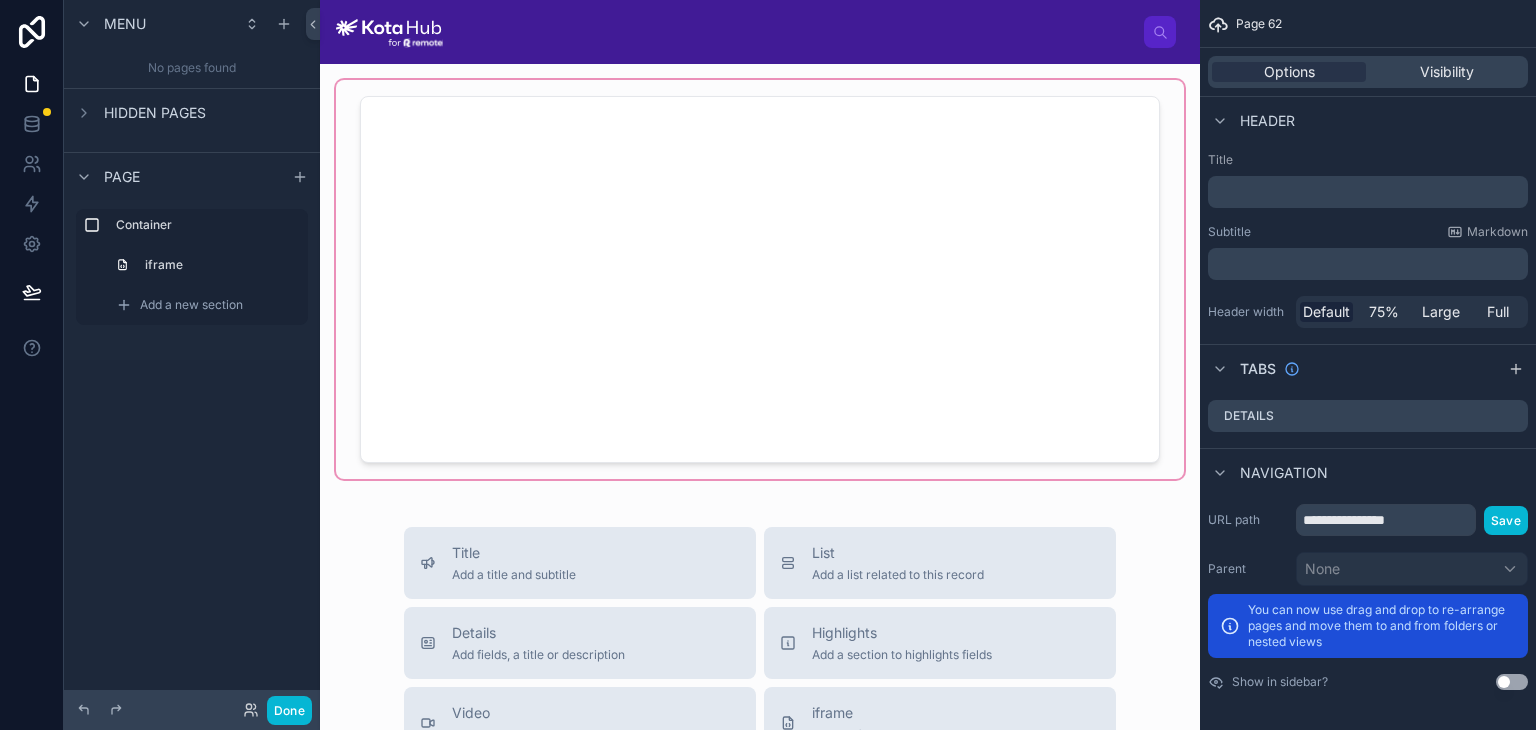 click at bounding box center (760, 279) 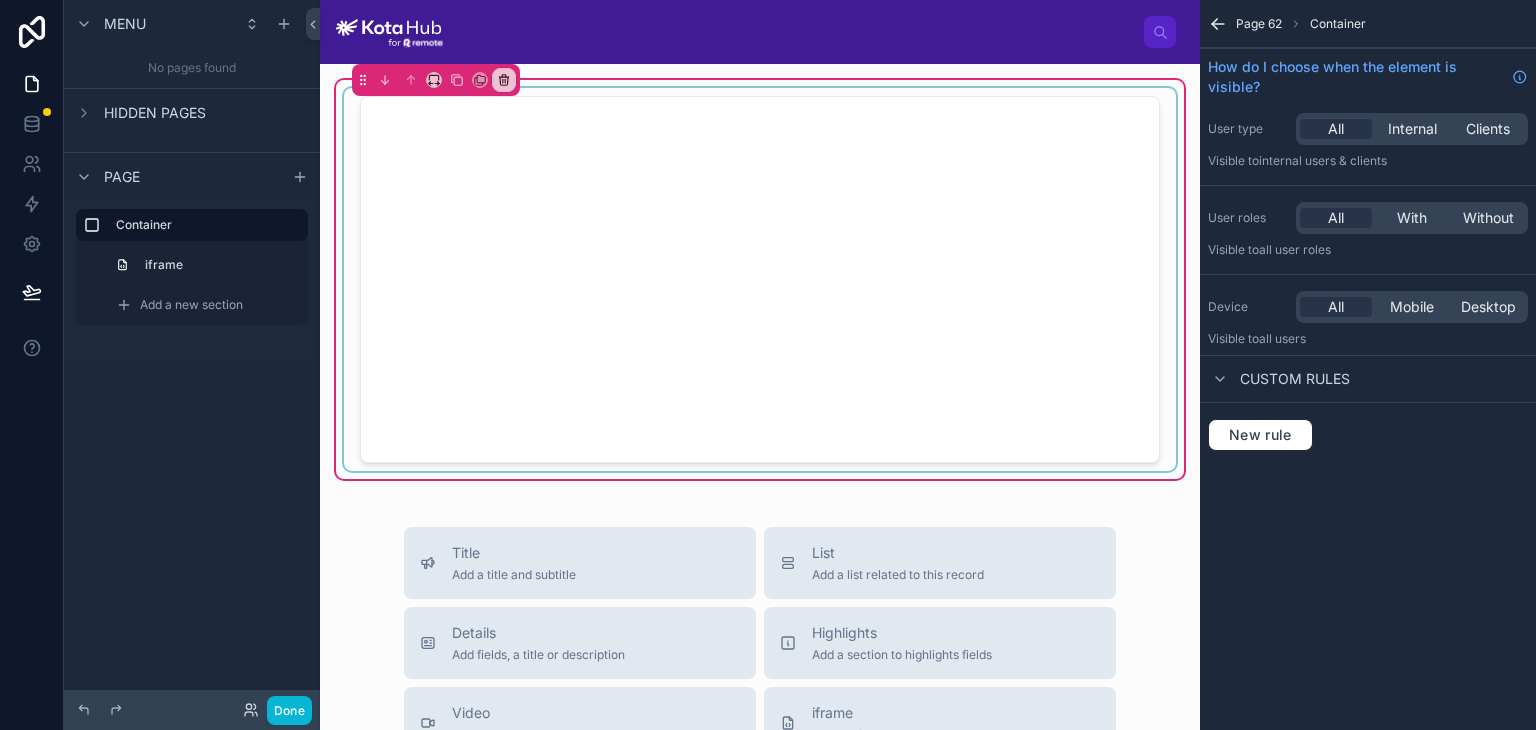 click at bounding box center (760, 279) 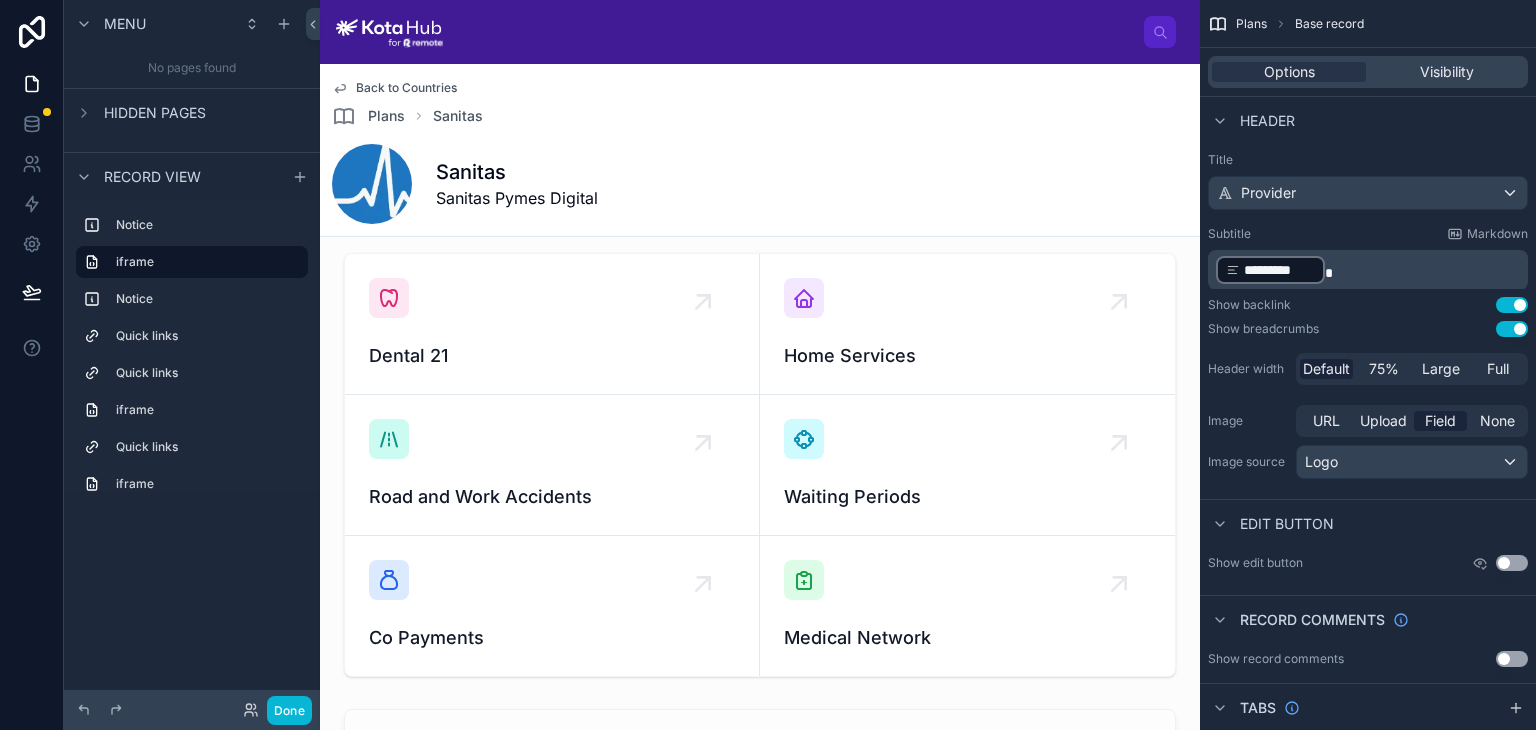 scroll, scrollTop: 1063, scrollLeft: 0, axis: vertical 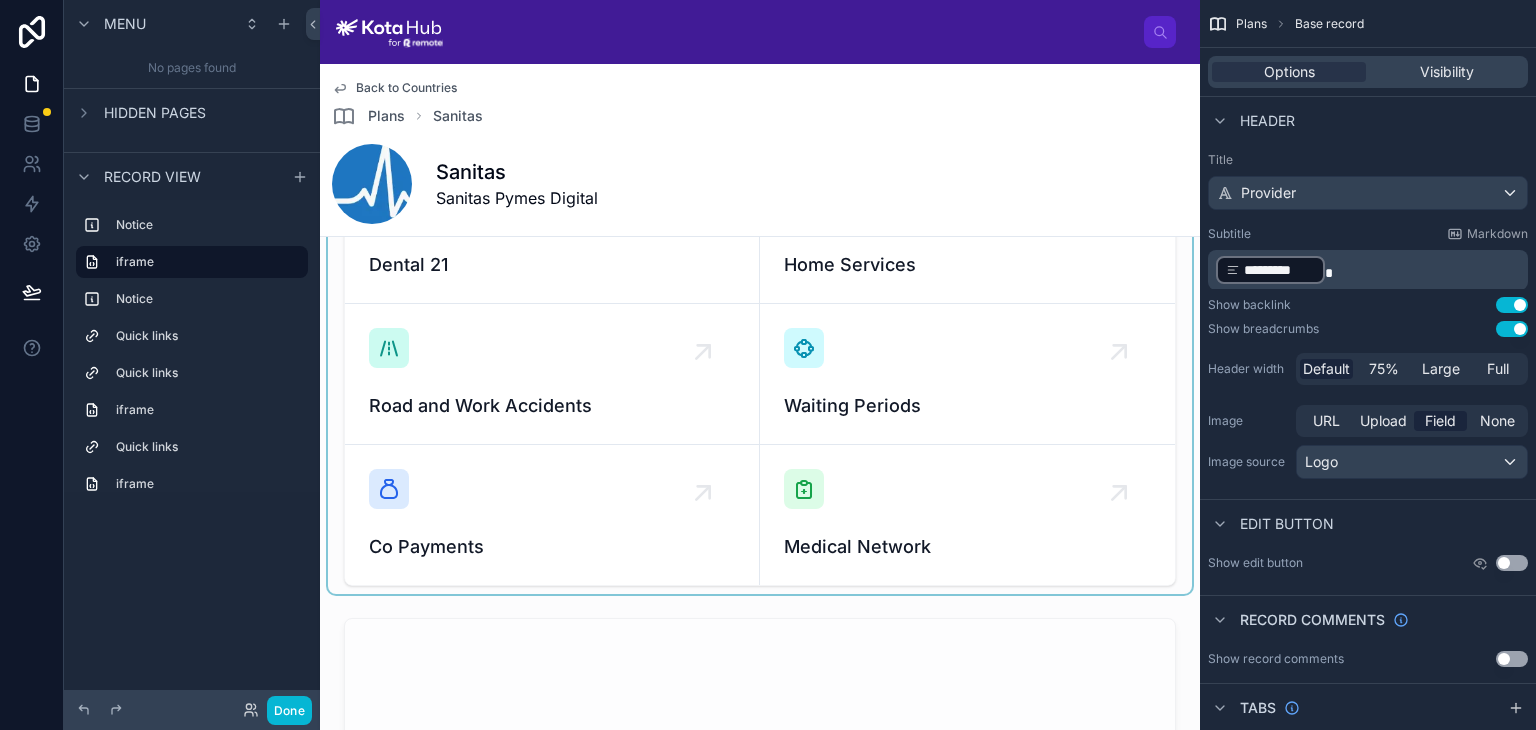 click at bounding box center [760, 374] 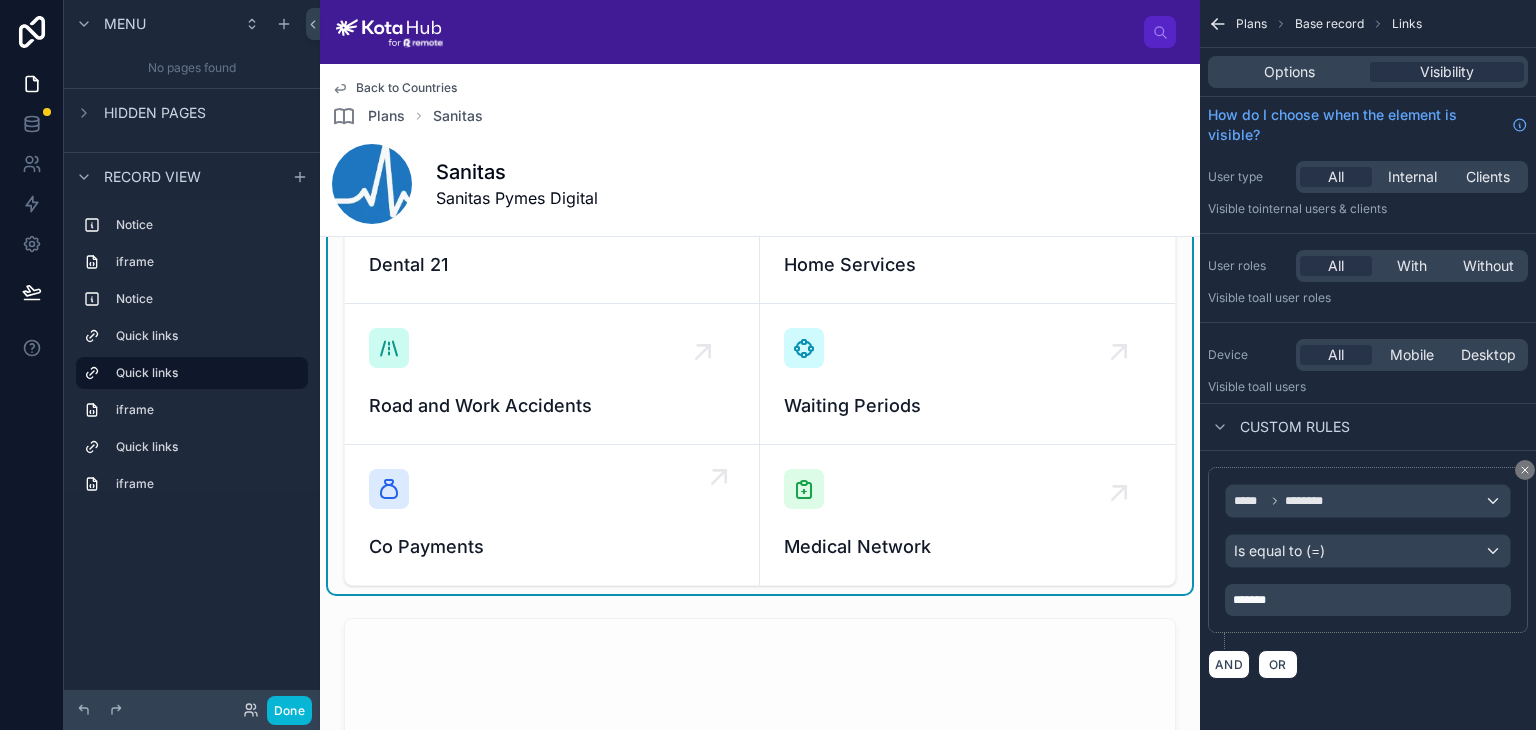 click on "Co Payments" at bounding box center (552, 515) 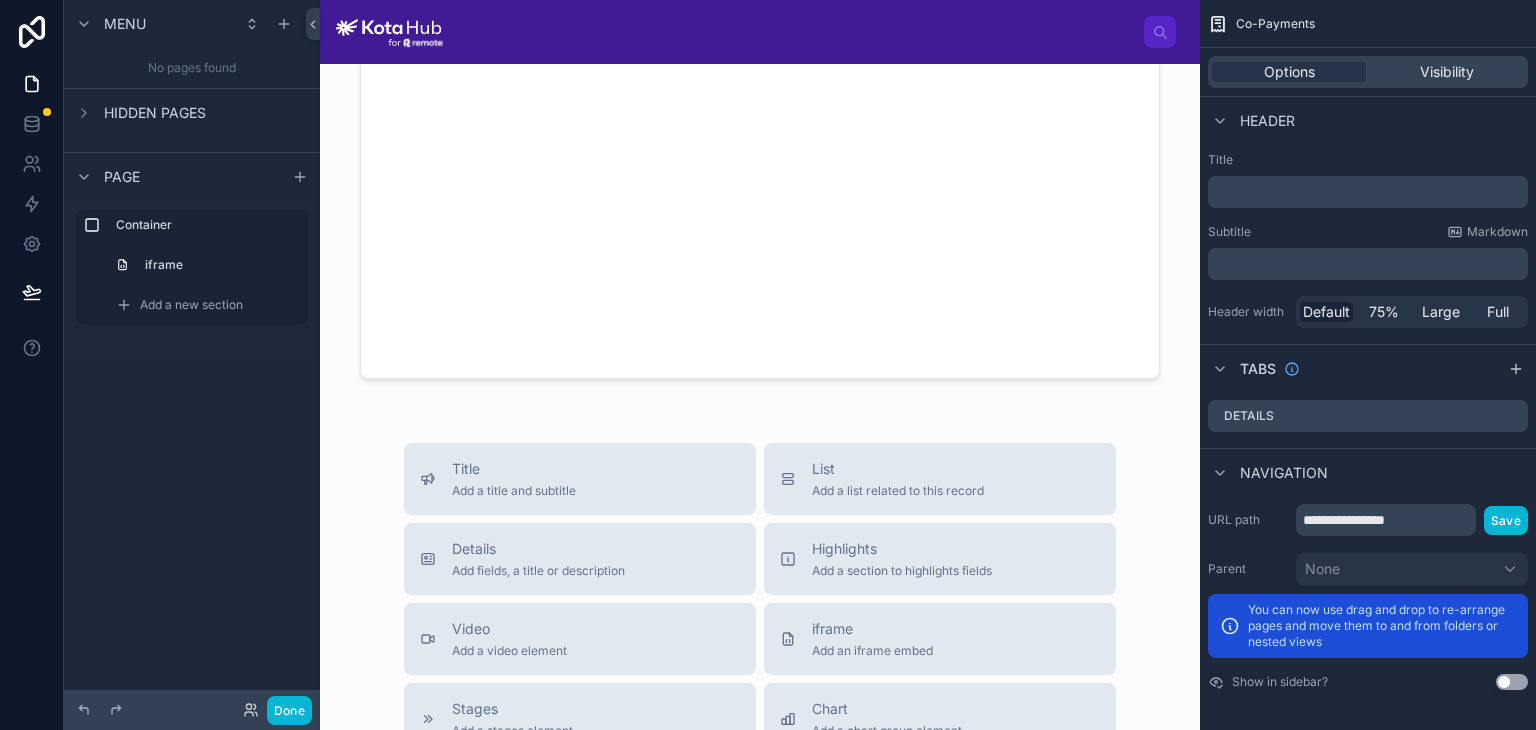 scroll, scrollTop: 0, scrollLeft: 0, axis: both 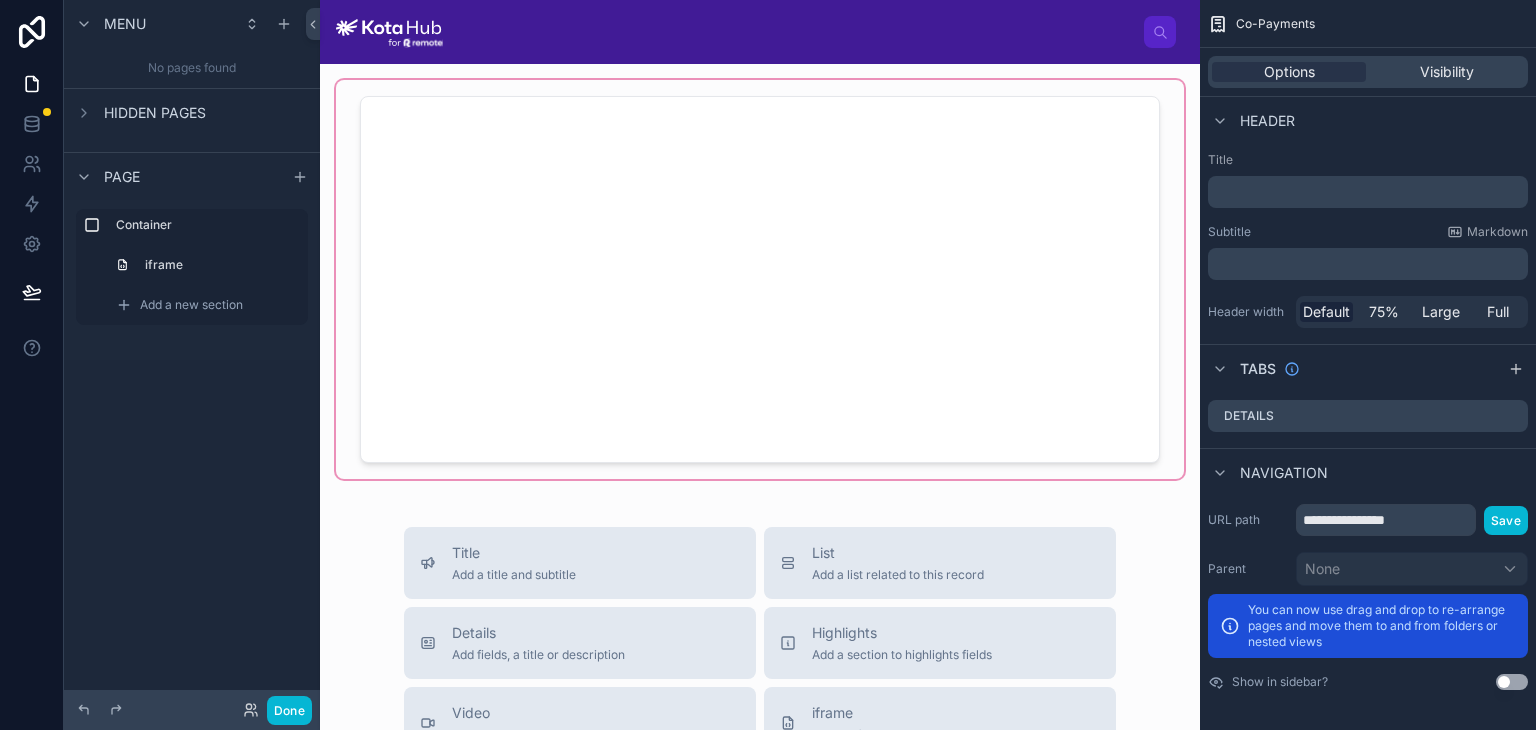 click at bounding box center (760, 279) 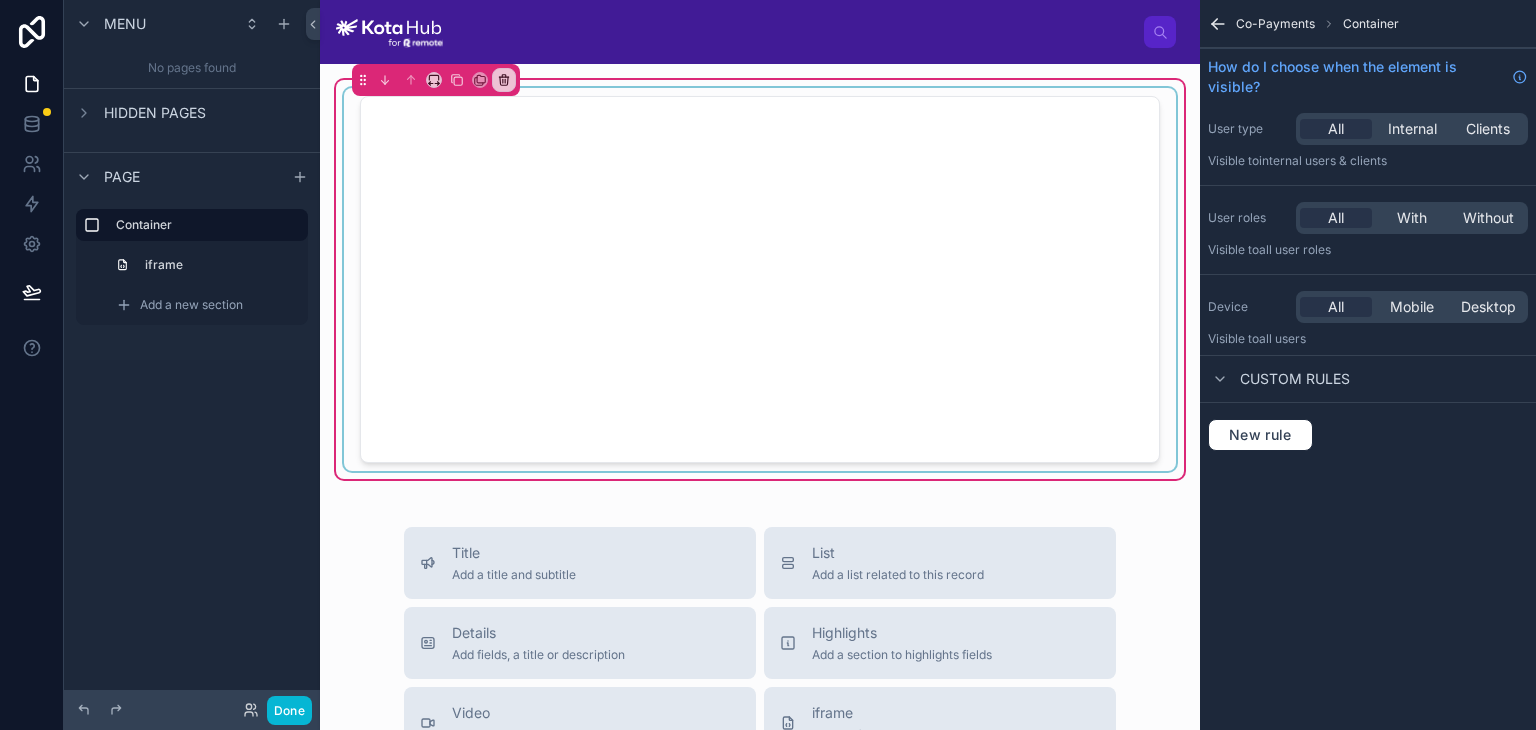 click at bounding box center (760, 279) 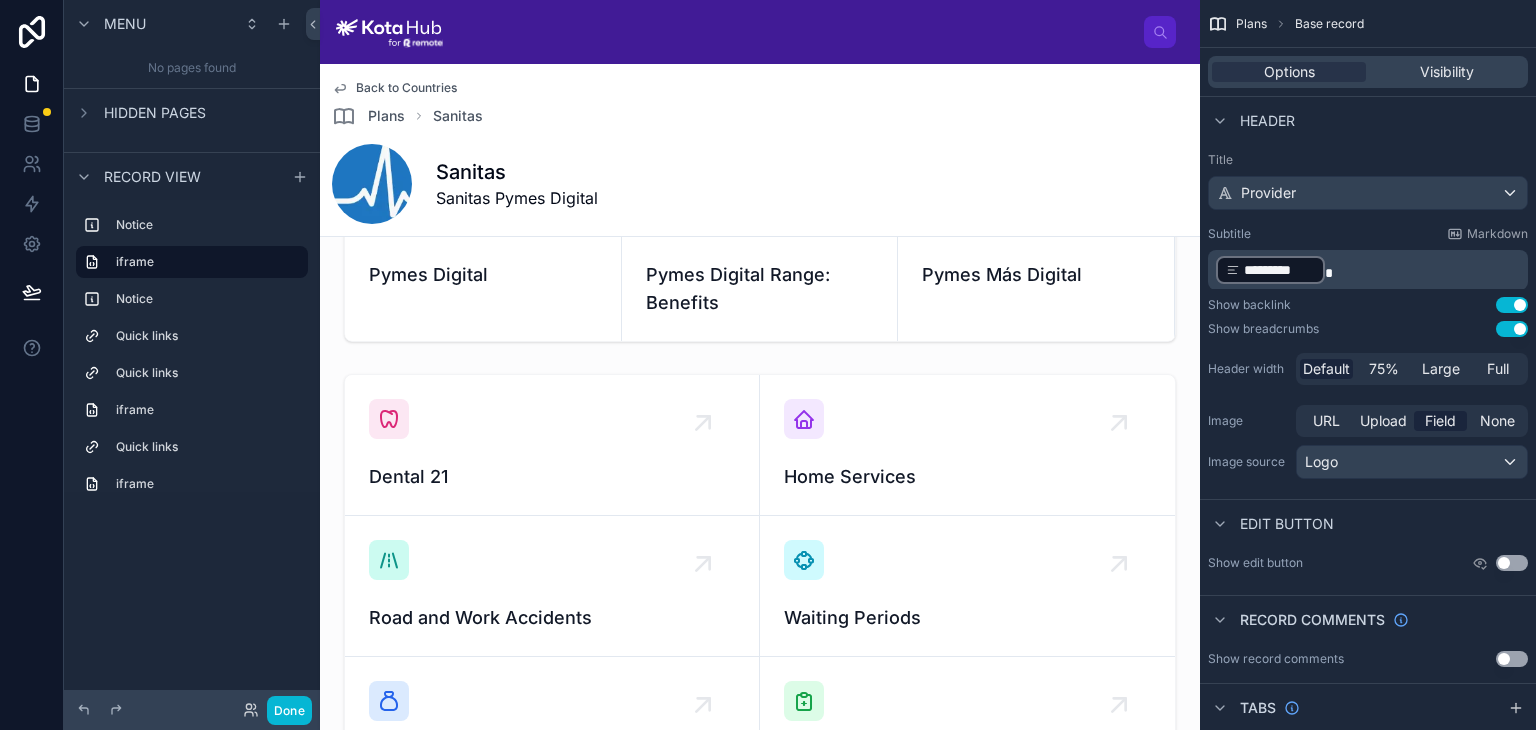 scroll, scrollTop: 928, scrollLeft: 0, axis: vertical 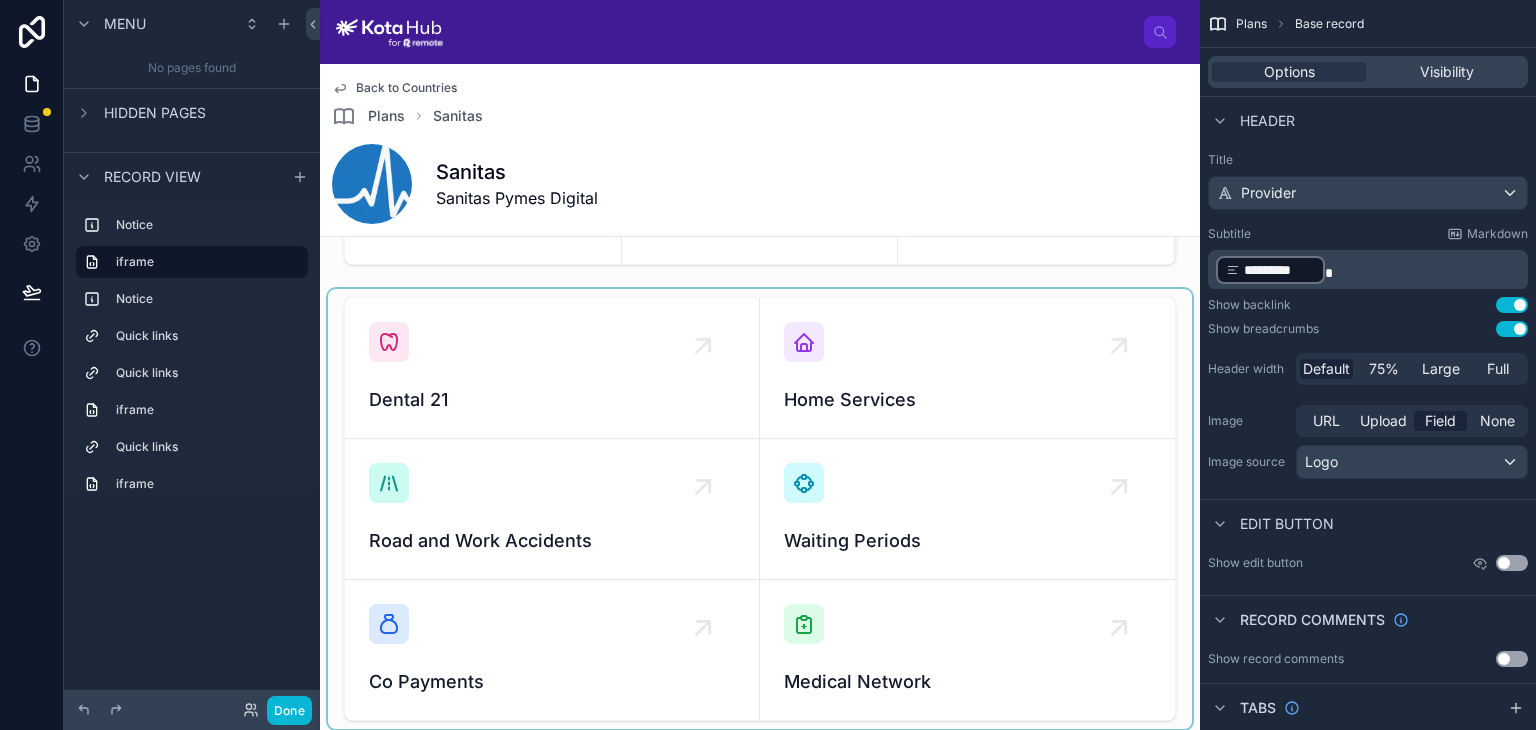 click at bounding box center [760, 509] 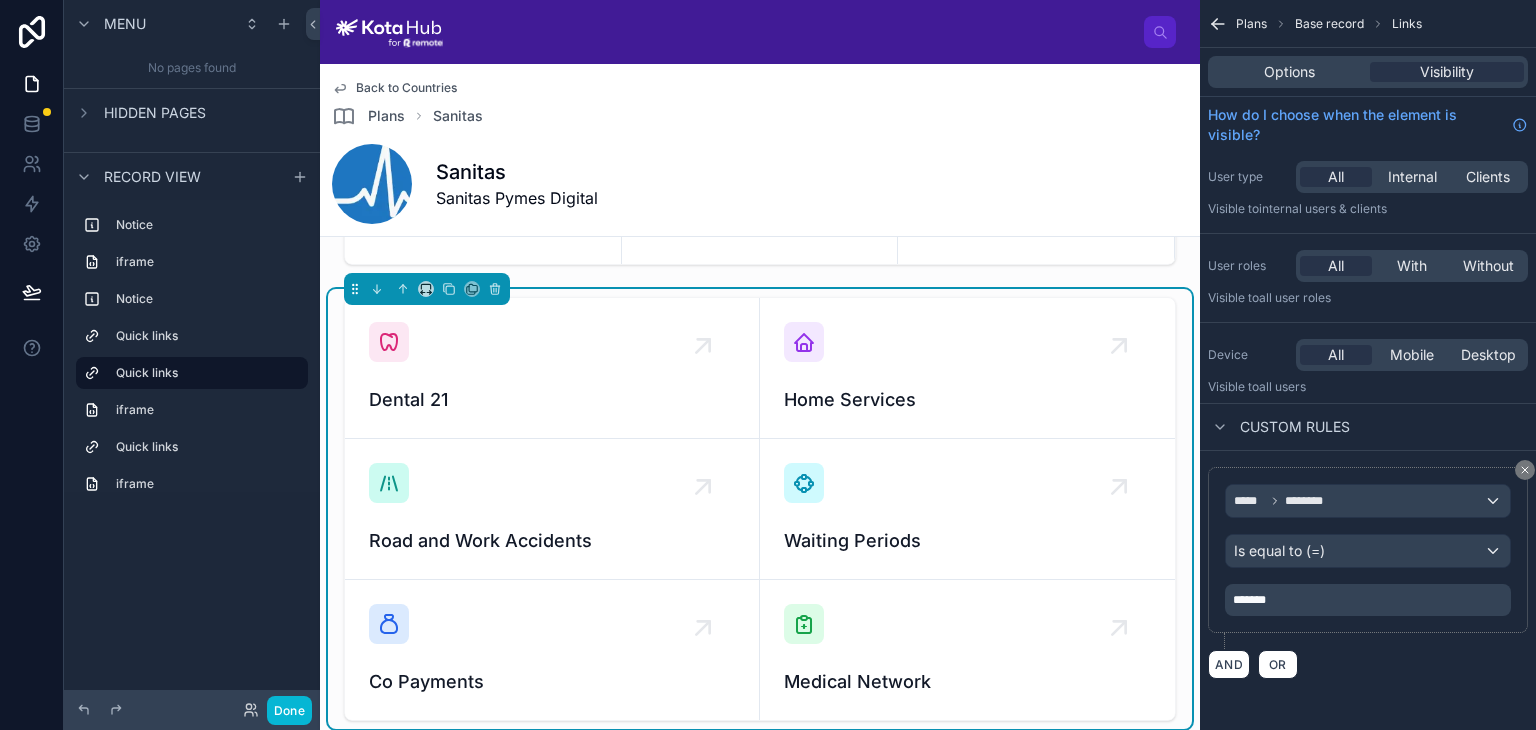 click on "Waiting Periods" at bounding box center [967, 509] 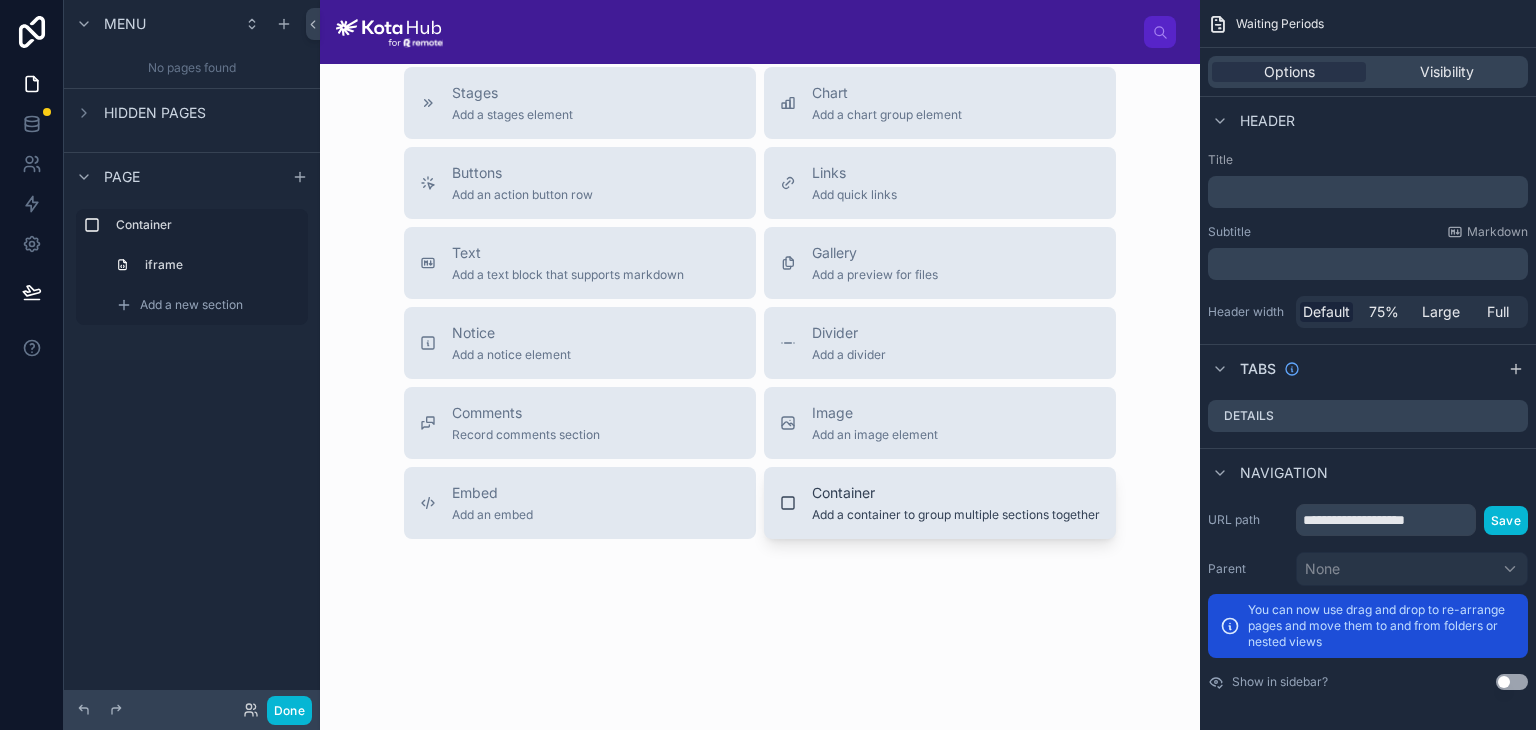click on "Add a container to group multiple sections together" at bounding box center [956, 515] 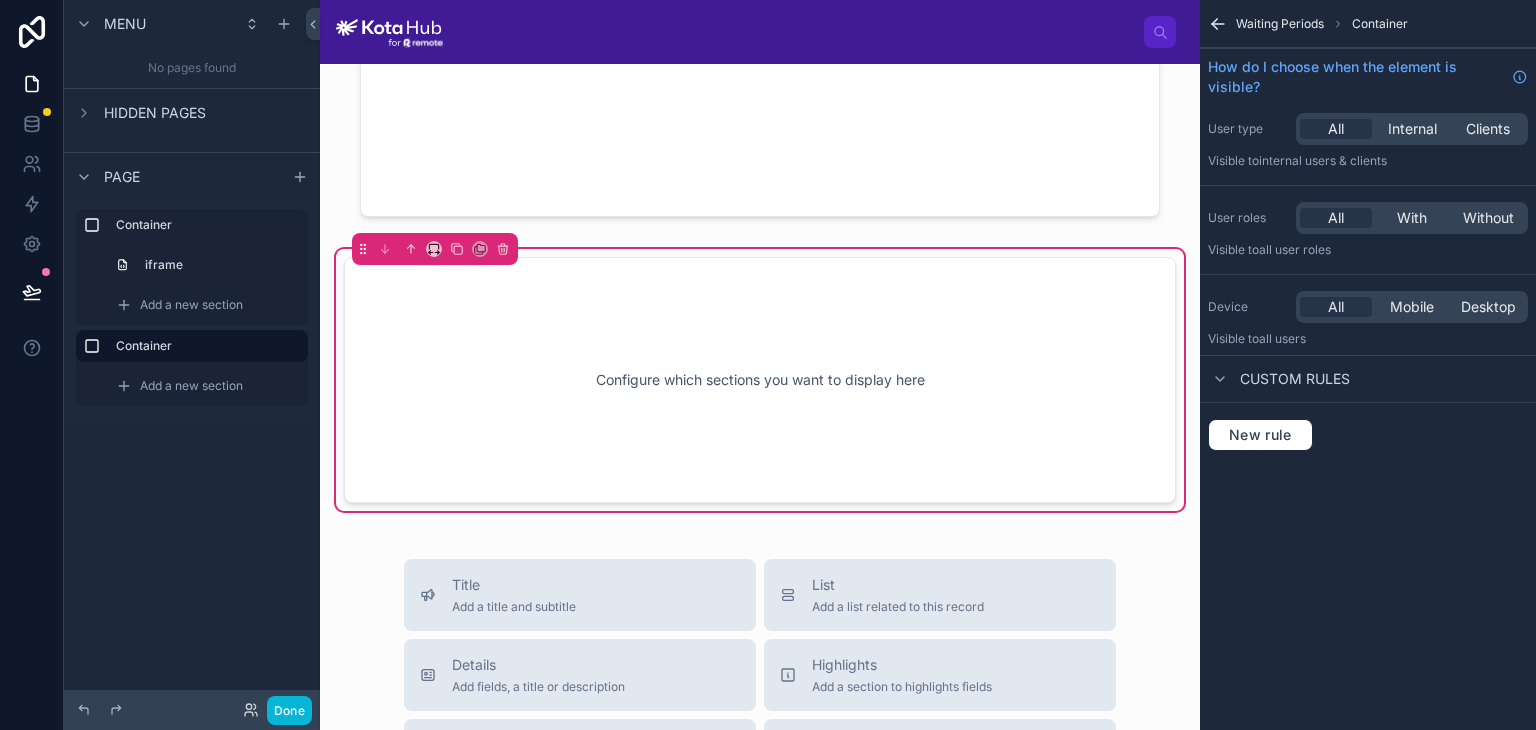 scroll, scrollTop: 228, scrollLeft: 0, axis: vertical 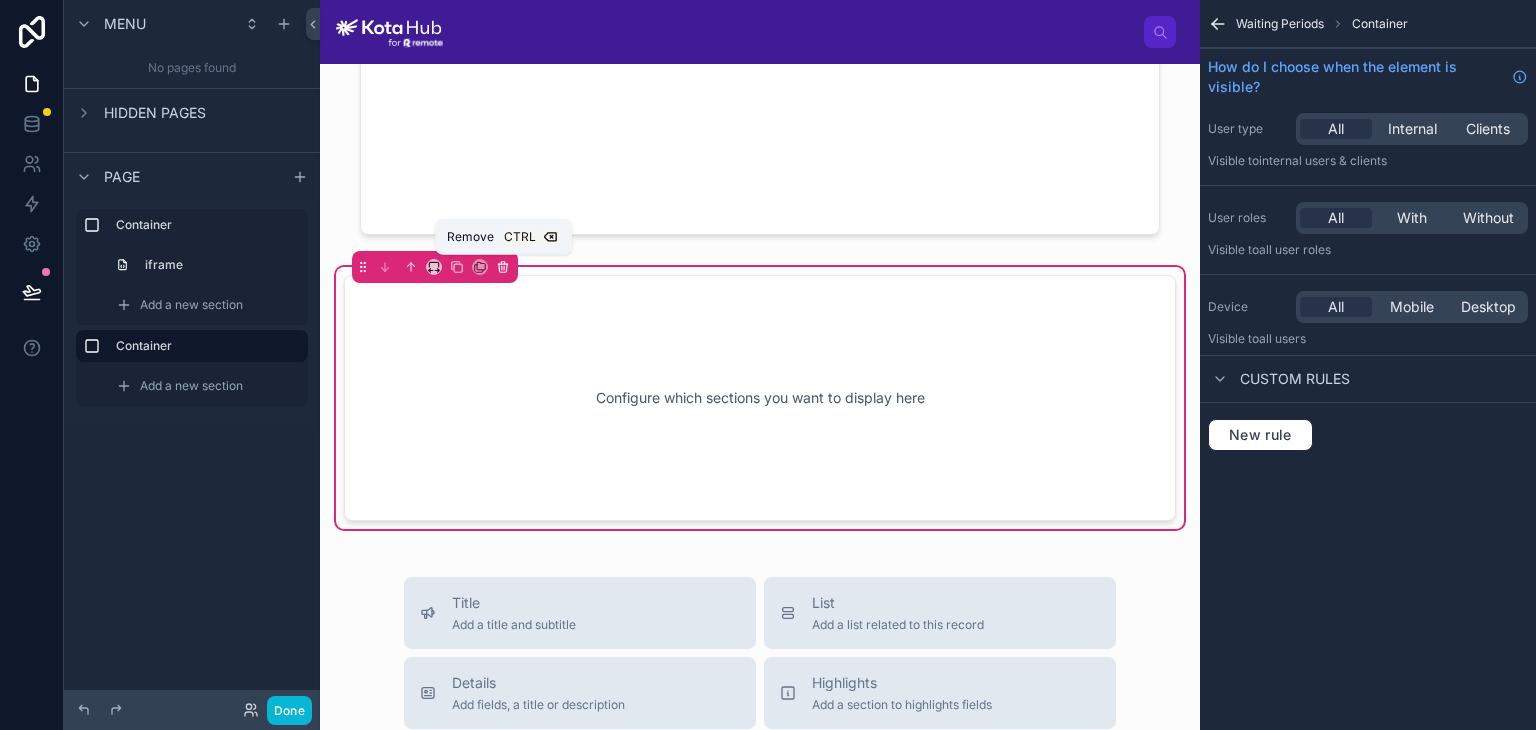 click 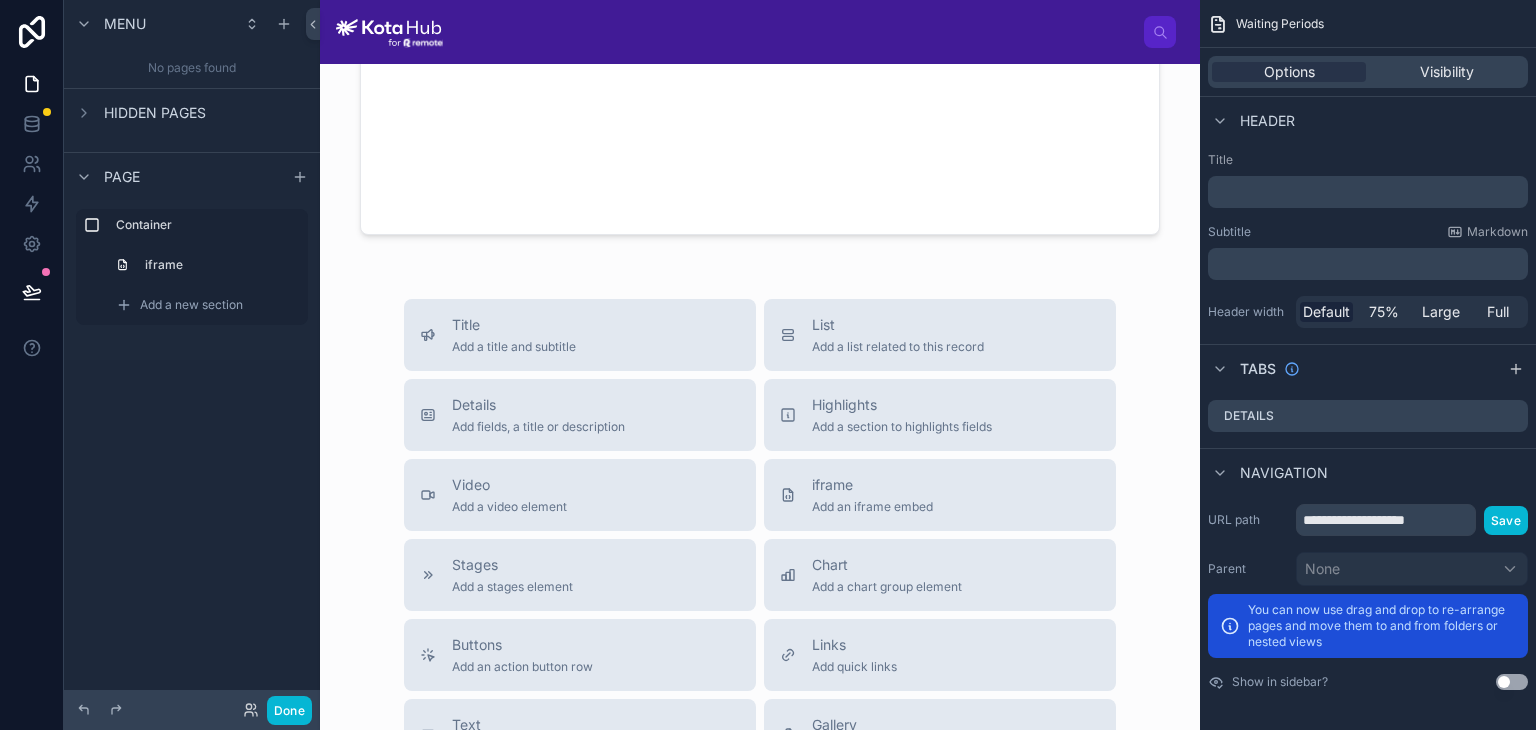 scroll, scrollTop: 0, scrollLeft: 0, axis: both 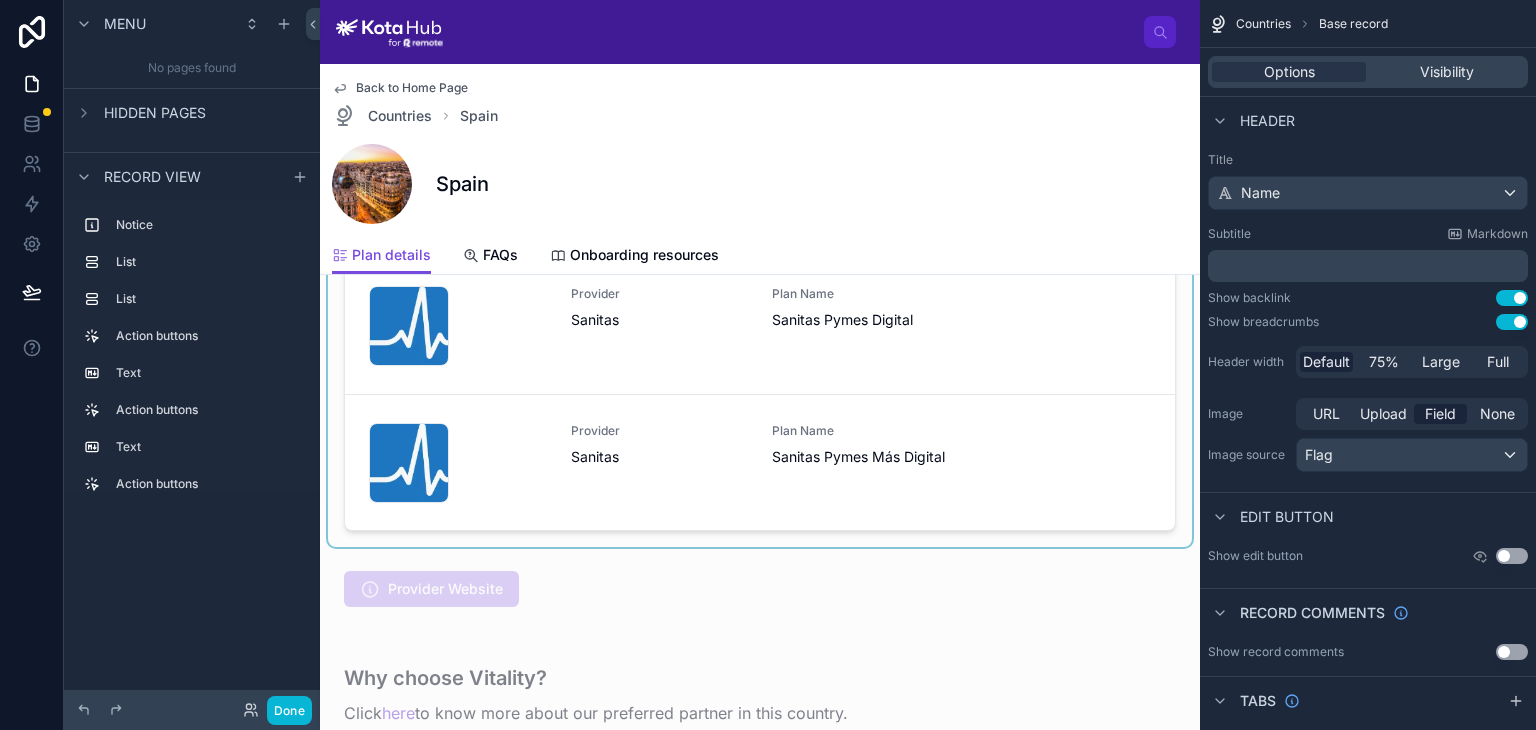 drag, startPoint x: 737, startPoint y: 337, endPoint x: 724, endPoint y: 335, distance: 13.152946 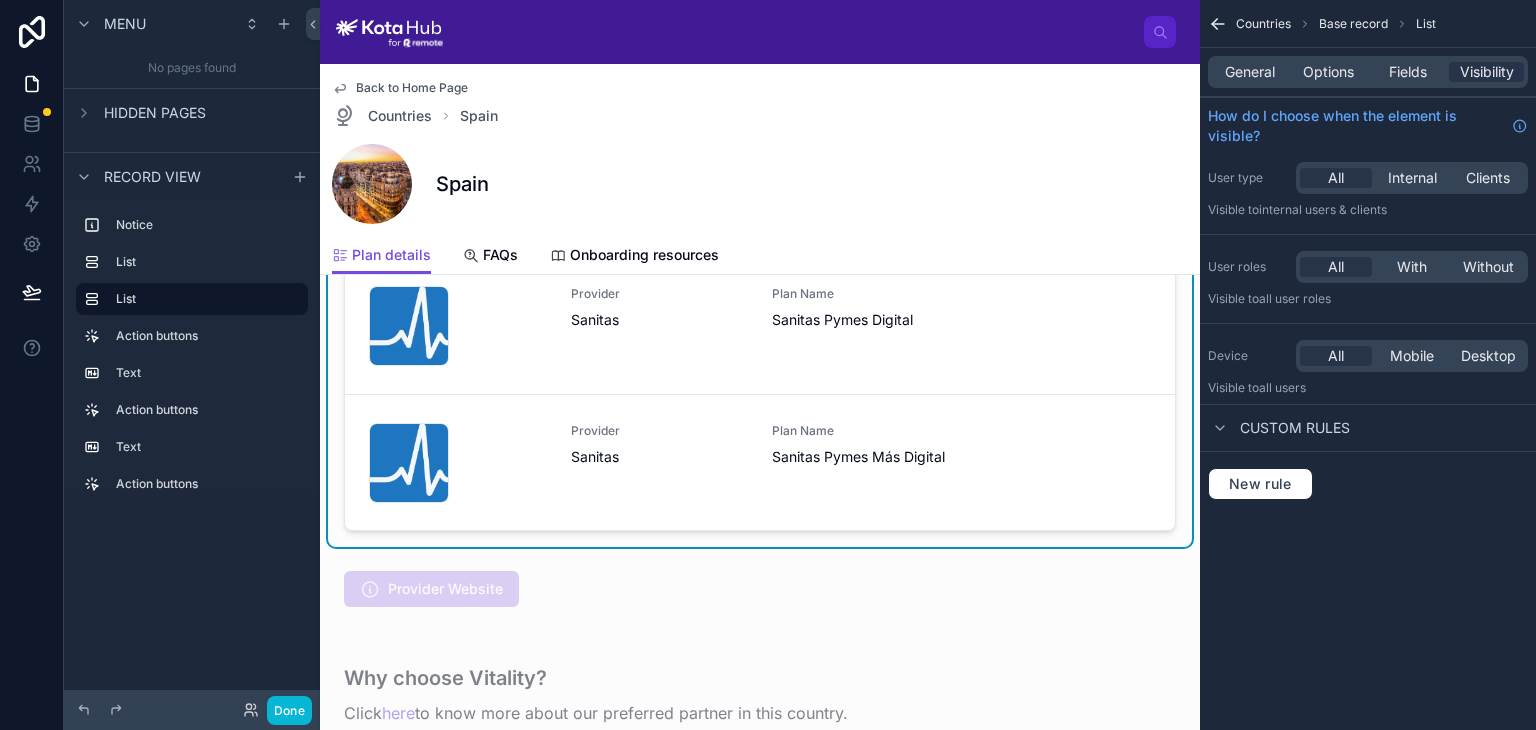 click on "Provider Sanitas" at bounding box center (660, 326) 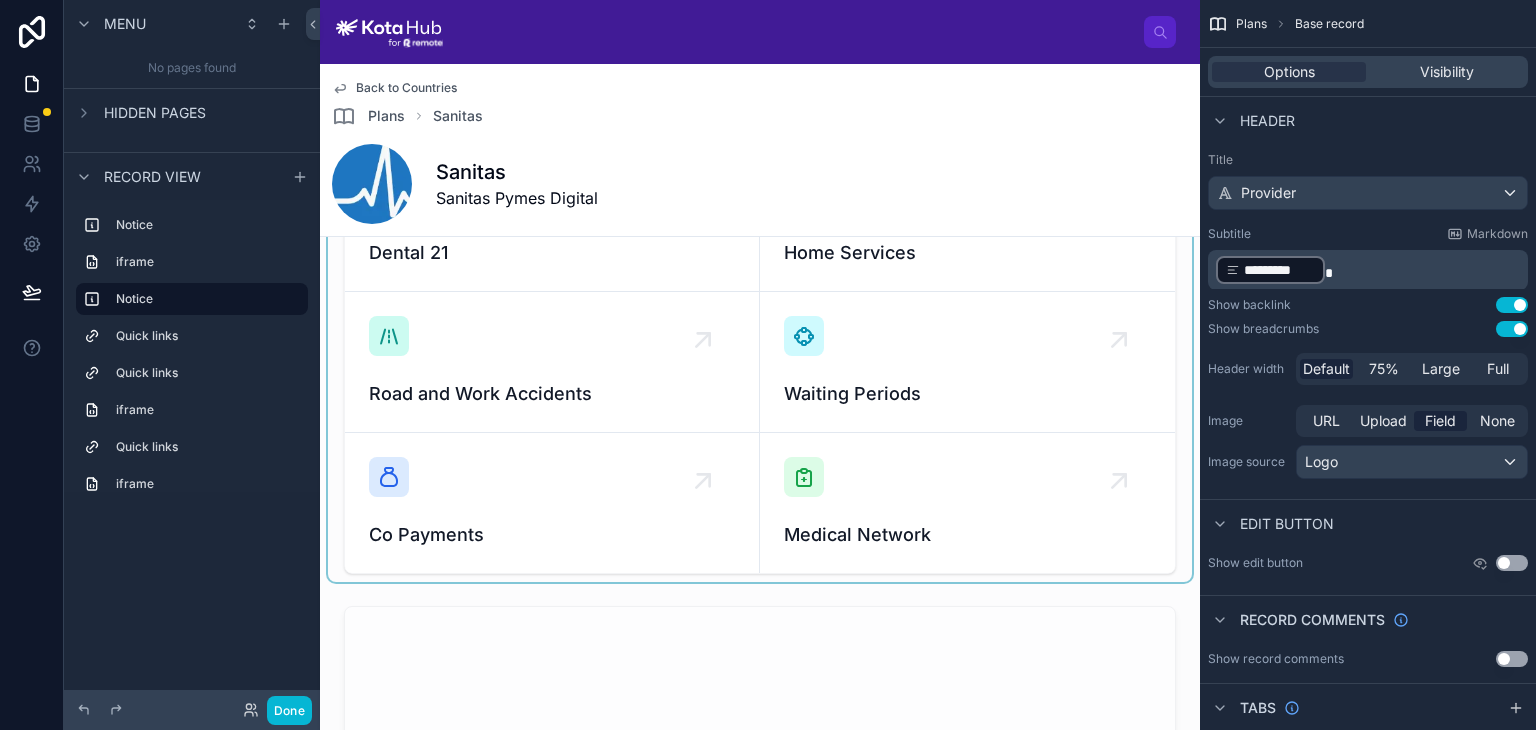 scroll, scrollTop: 1062, scrollLeft: 0, axis: vertical 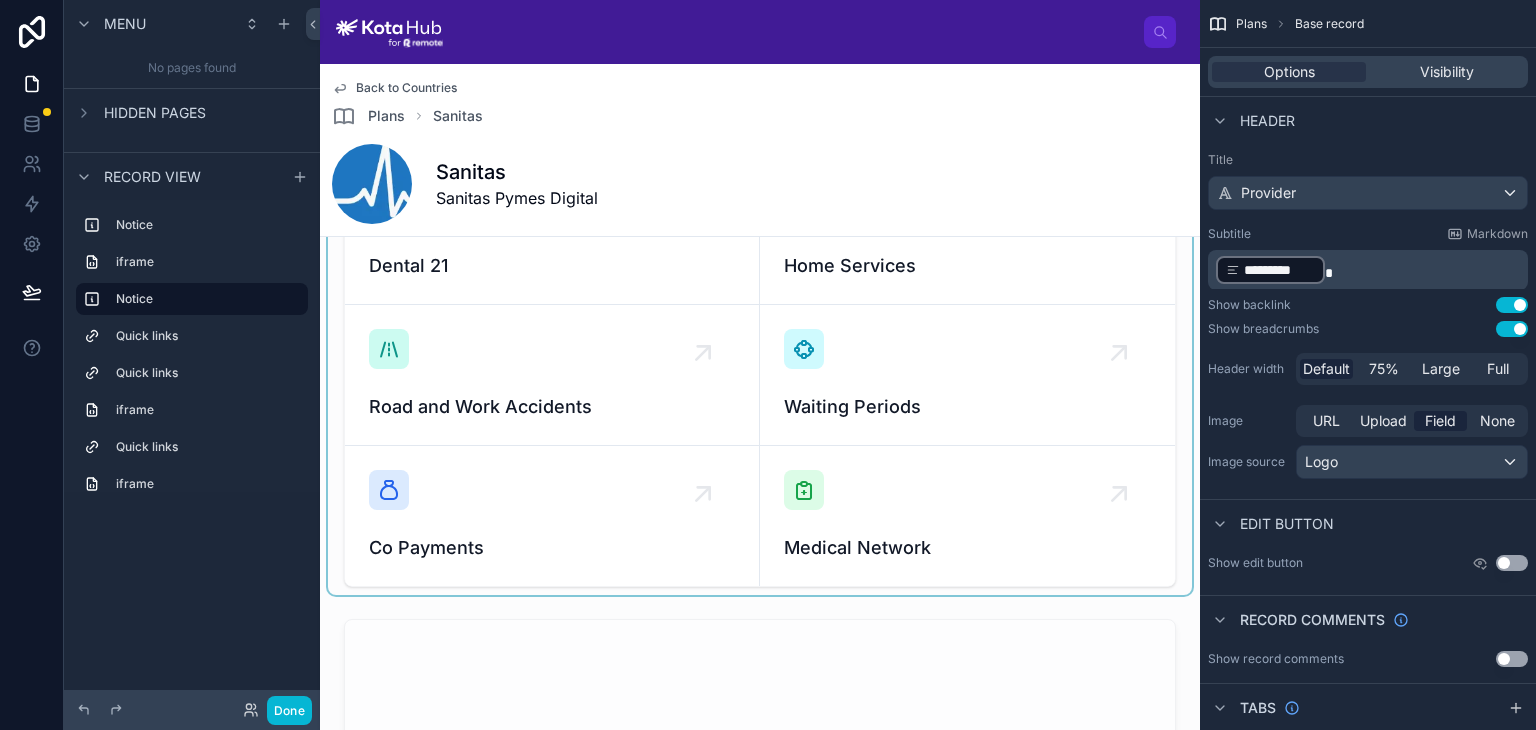 click at bounding box center [760, 375] 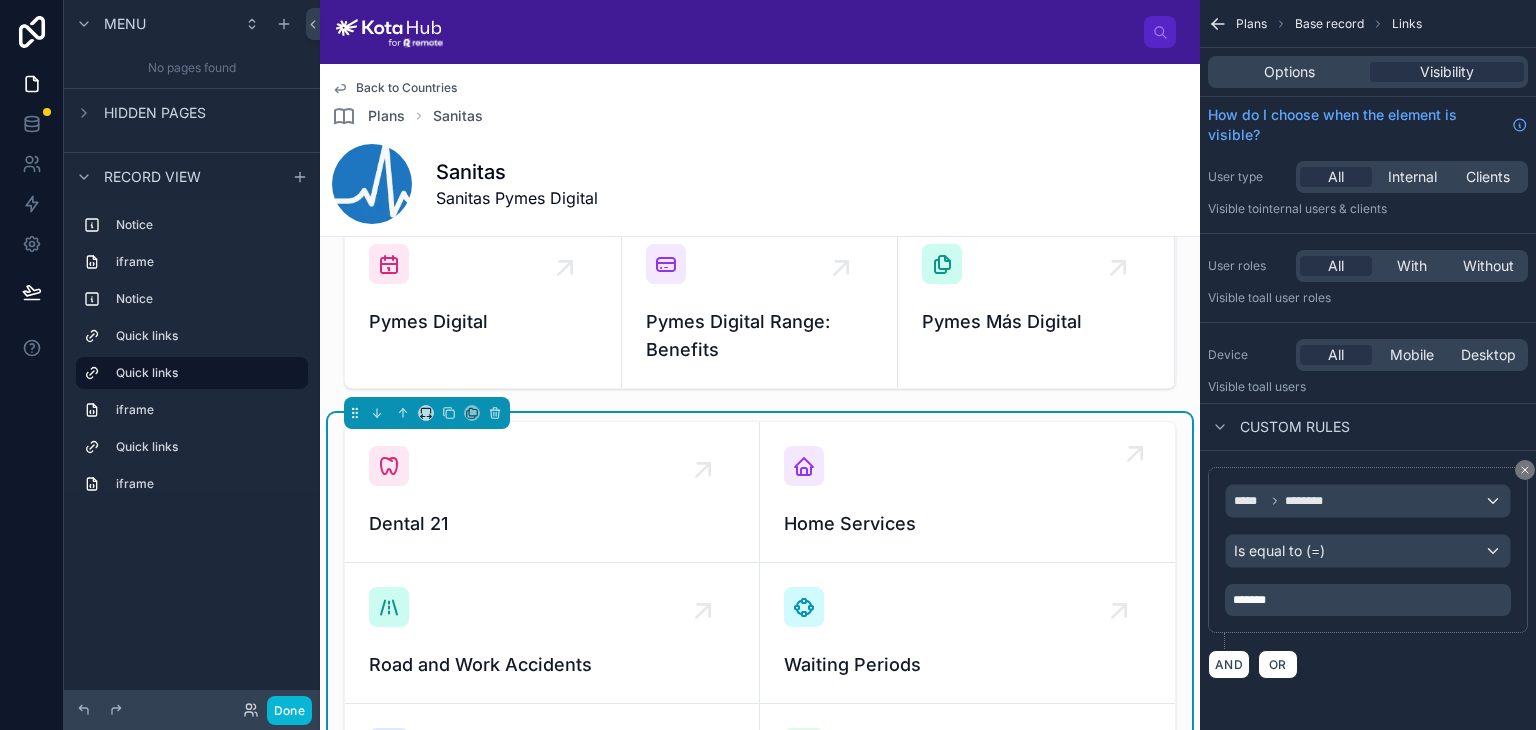 click on "Home Services" at bounding box center (967, 492) 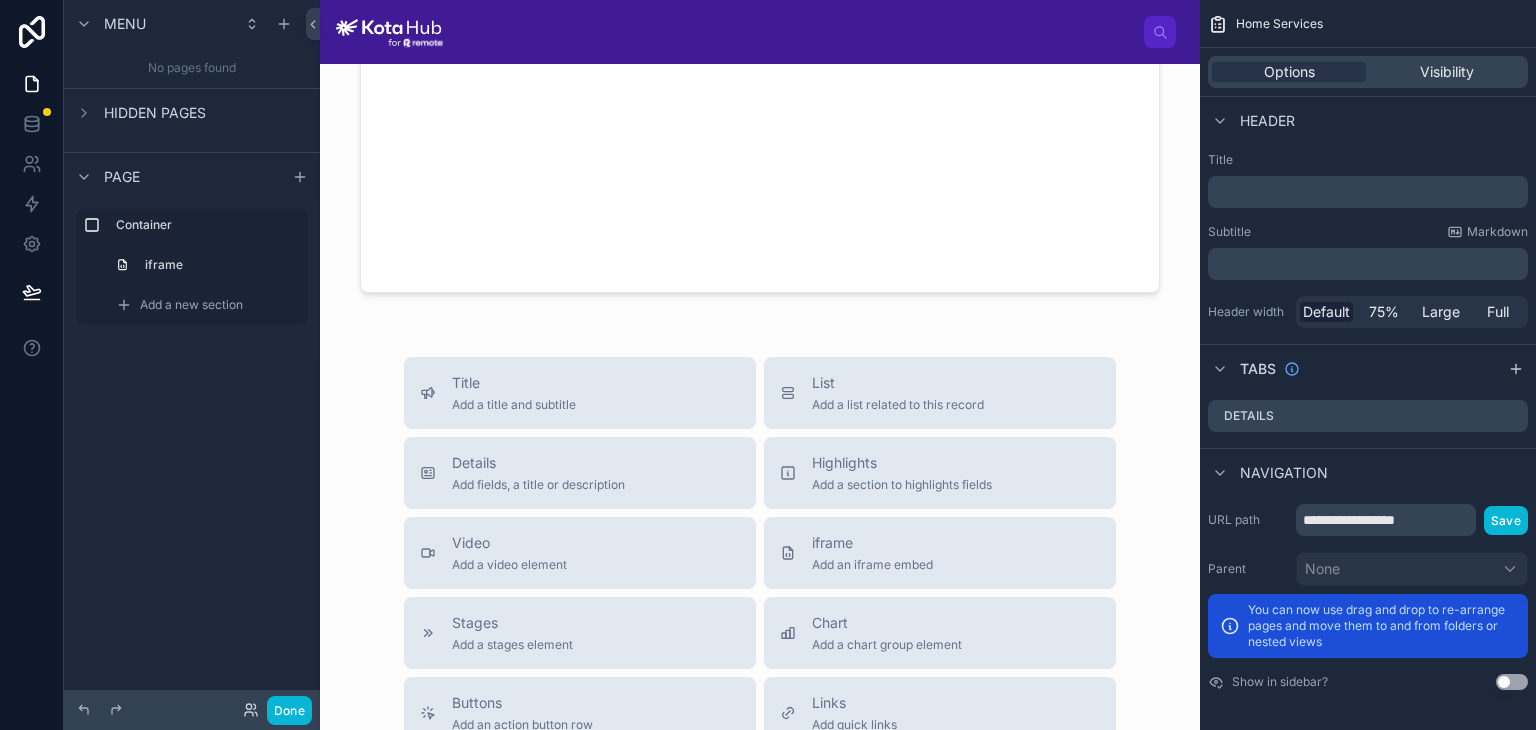 scroll, scrollTop: 0, scrollLeft: 0, axis: both 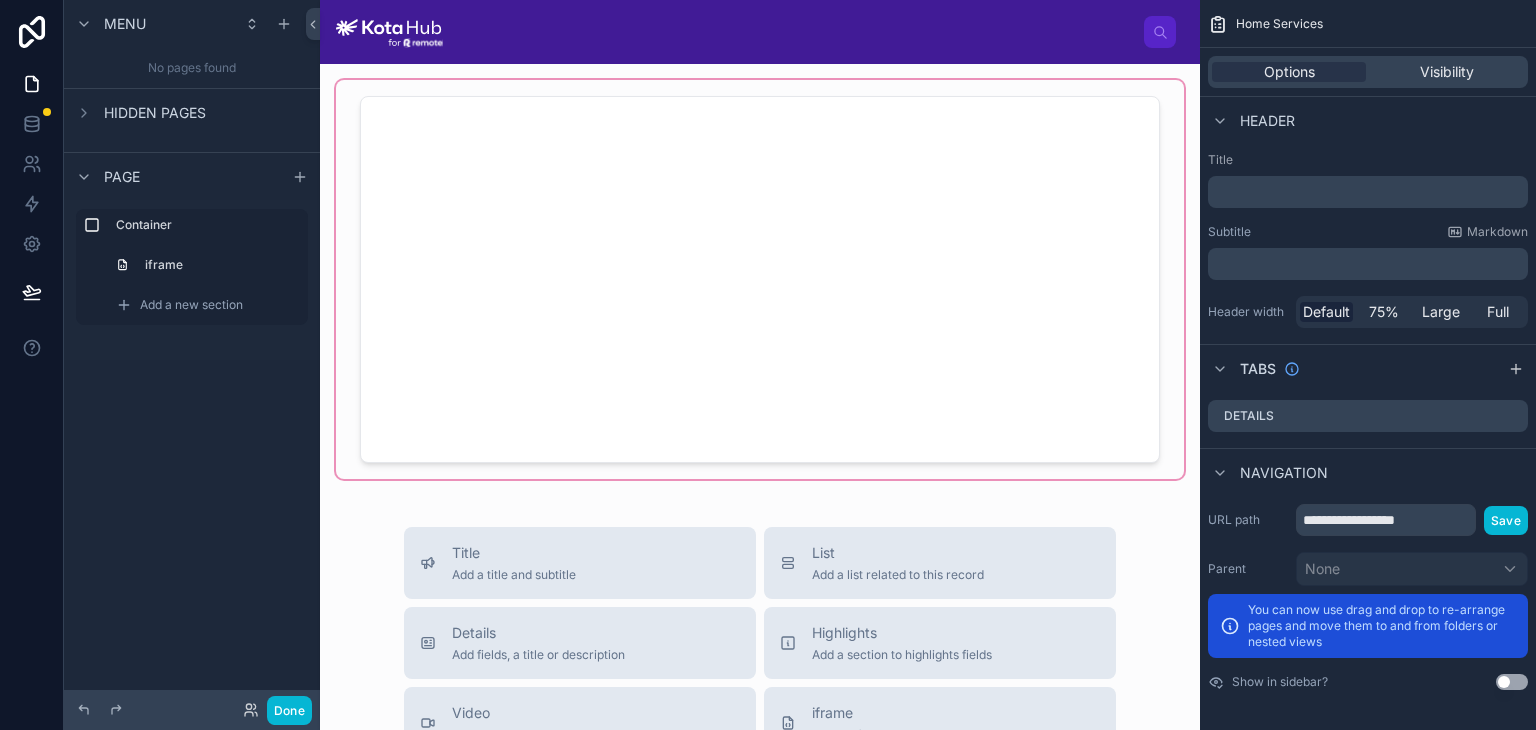 click at bounding box center [760, 279] 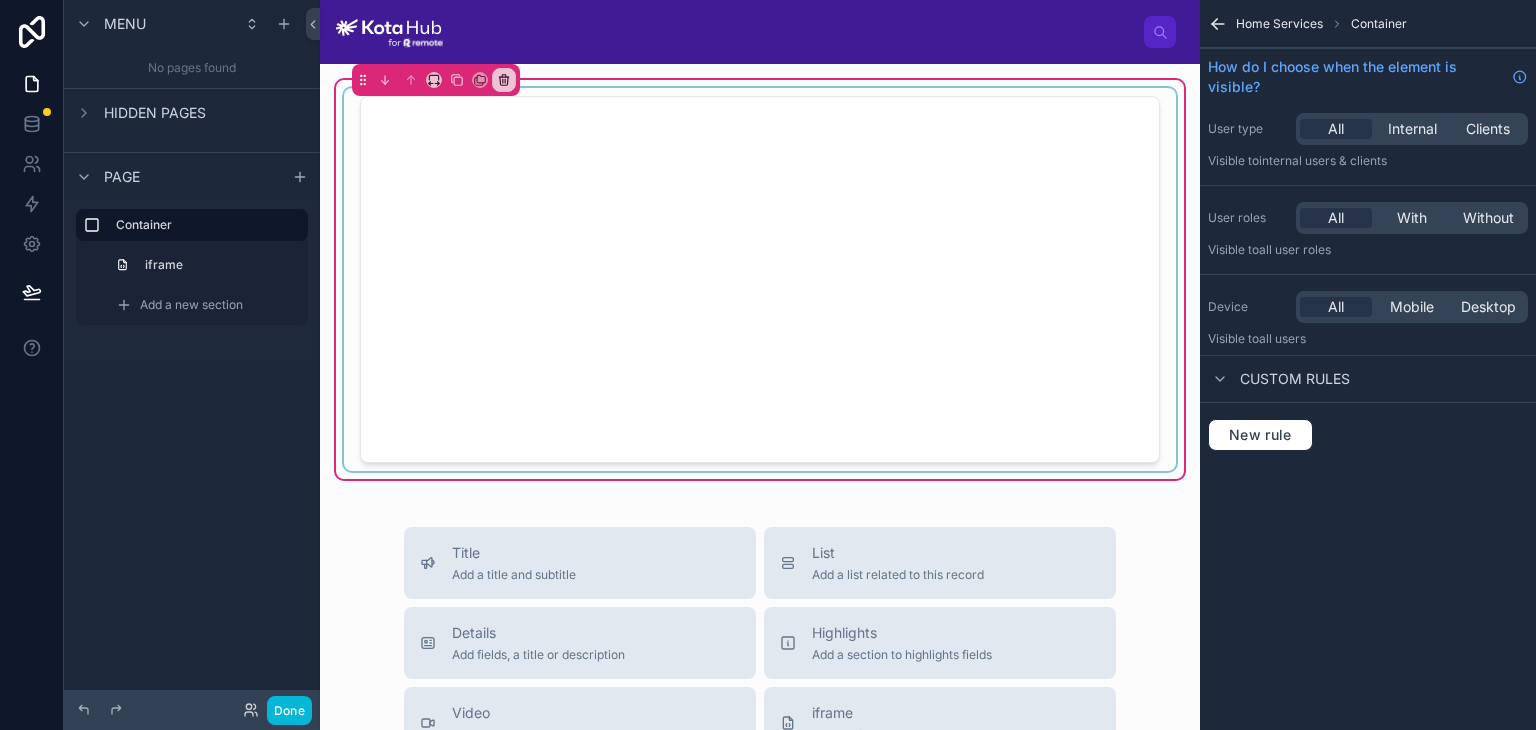 click at bounding box center (760, 279) 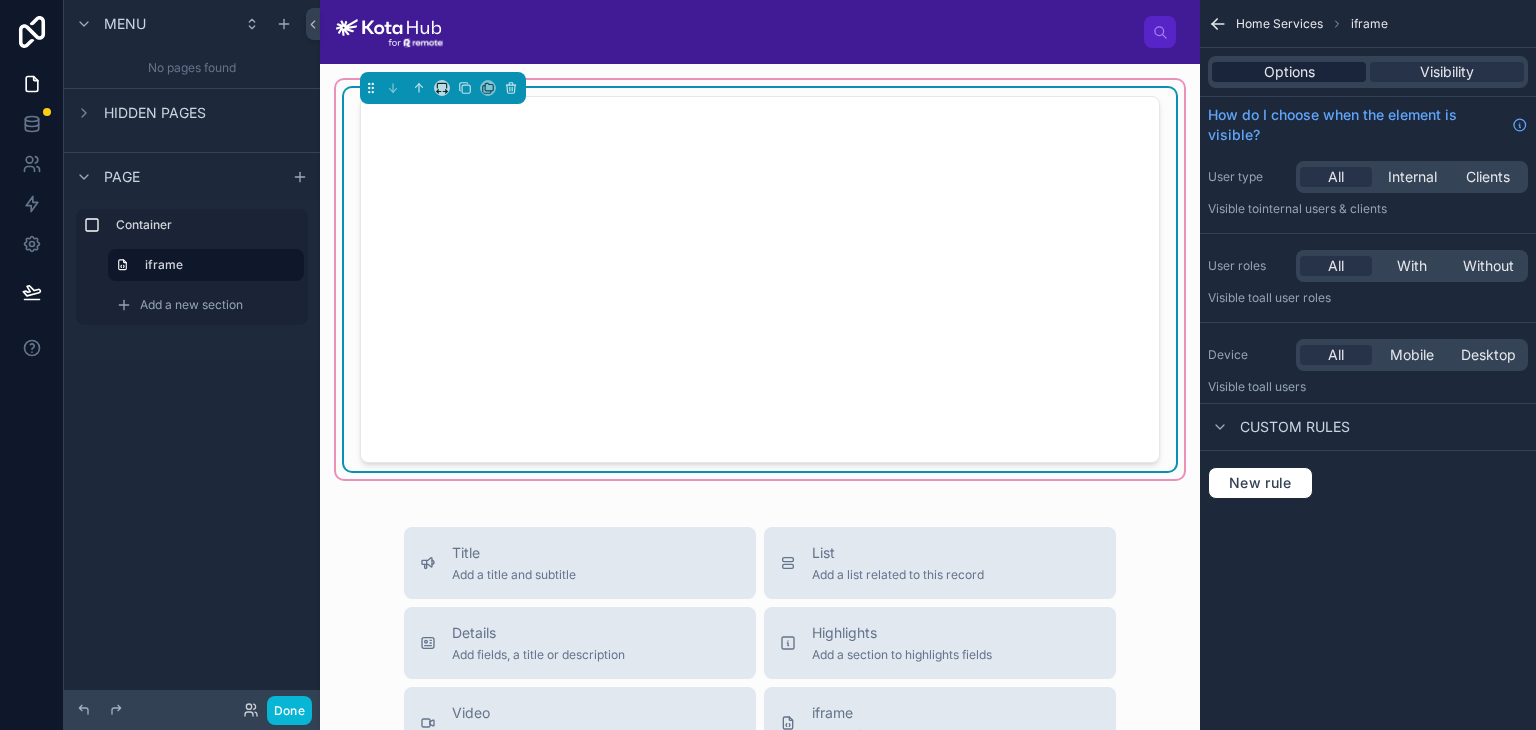 click on "Options" at bounding box center (1289, 72) 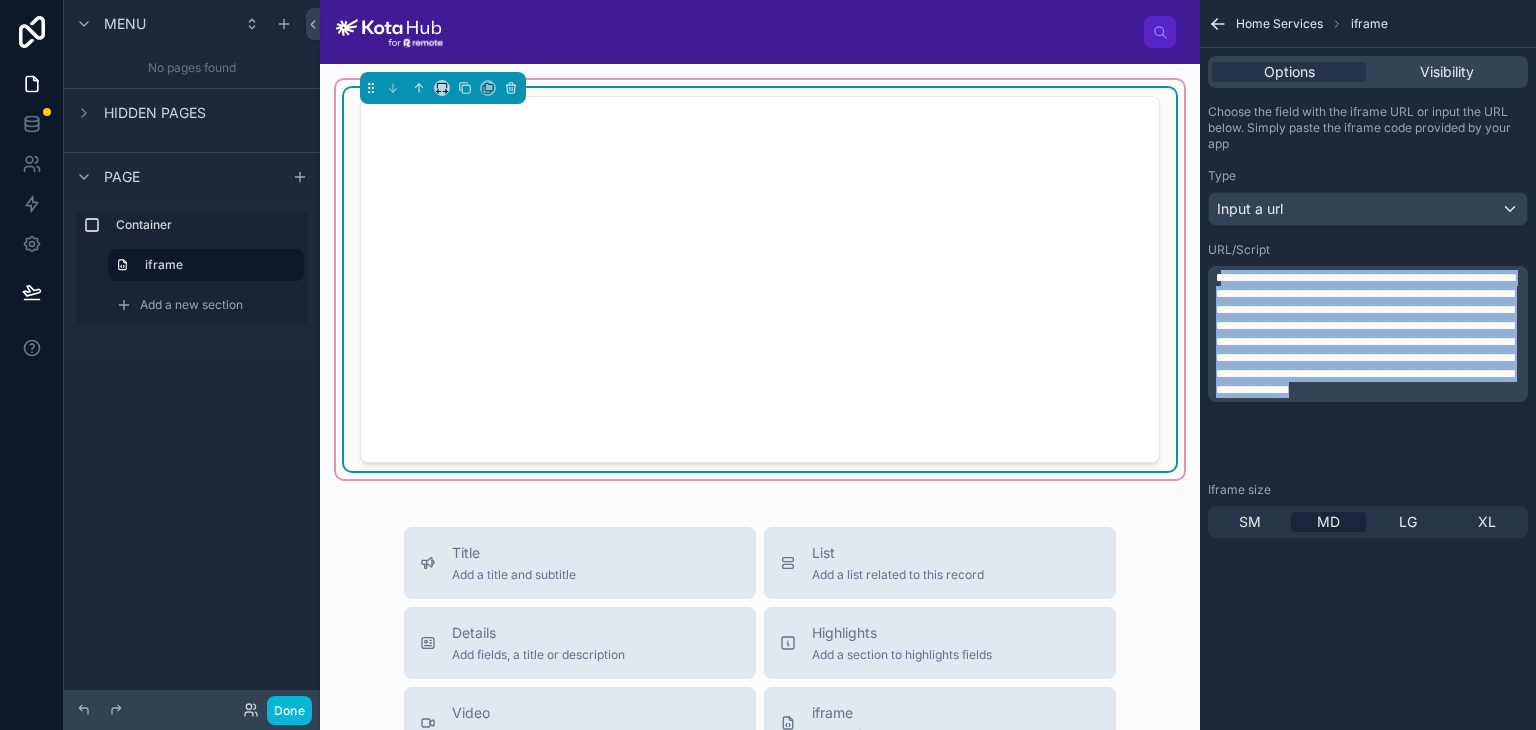 drag, startPoint x: 1280, startPoint y: 458, endPoint x: 1220, endPoint y: 142, distance: 321.64578 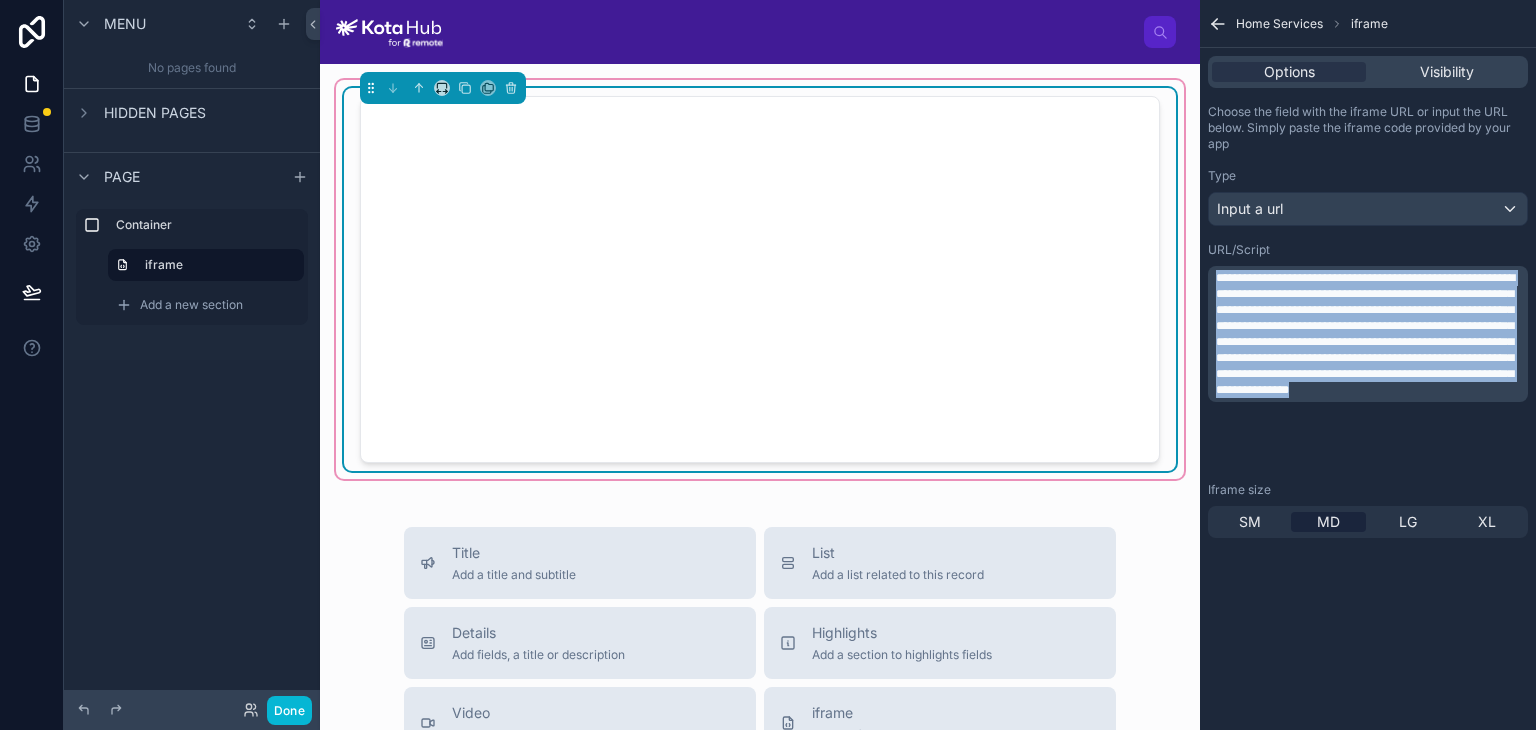 drag, startPoint x: 1285, startPoint y: 458, endPoint x: 1193, endPoint y: 252, distance: 225.61029 